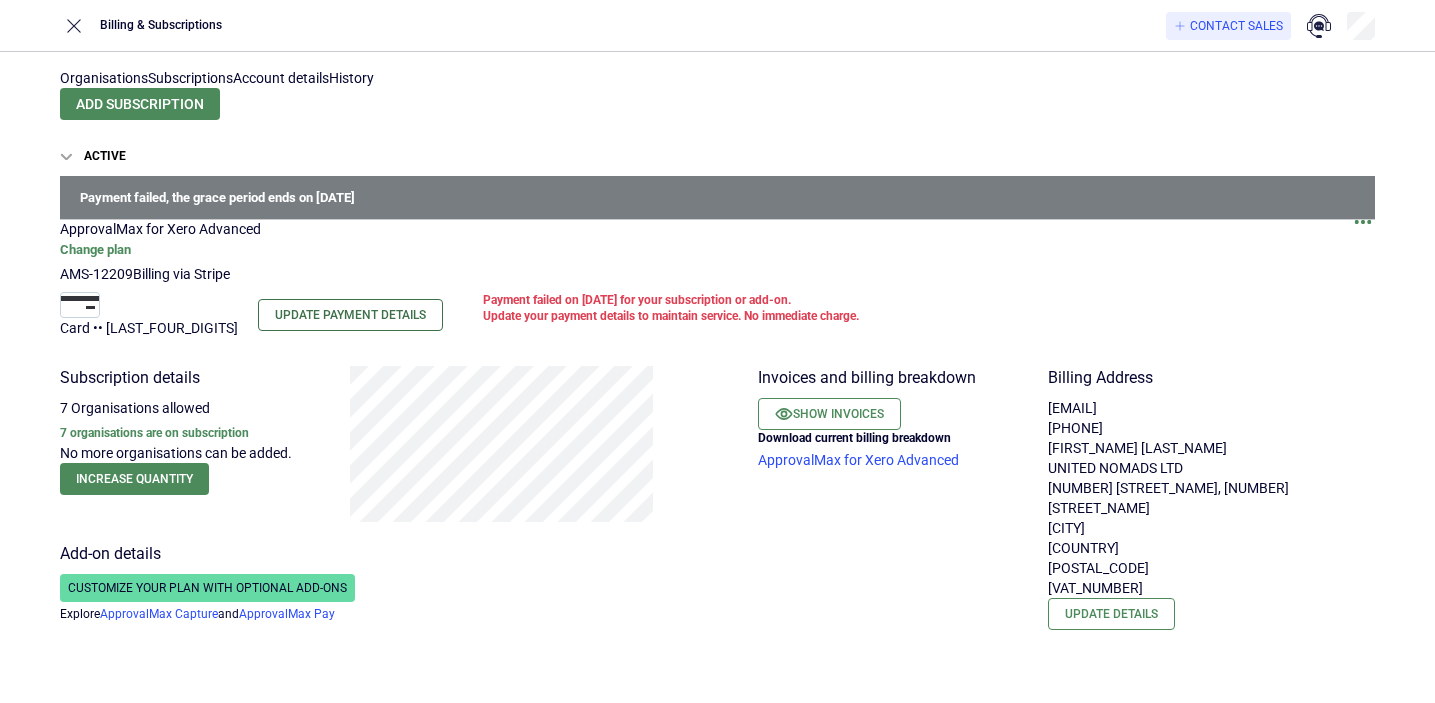 scroll, scrollTop: 0, scrollLeft: 0, axis: both 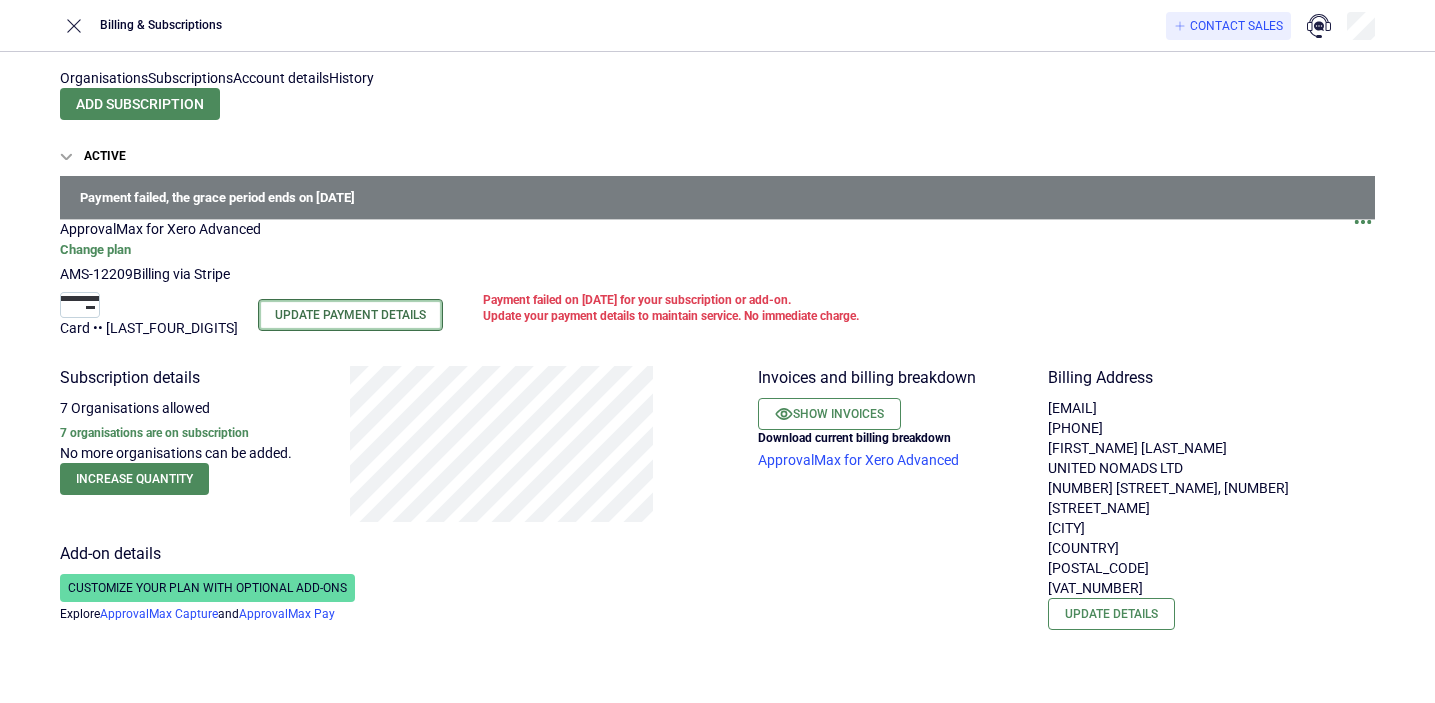 click on "Update Payment Details" at bounding box center [350, 315] 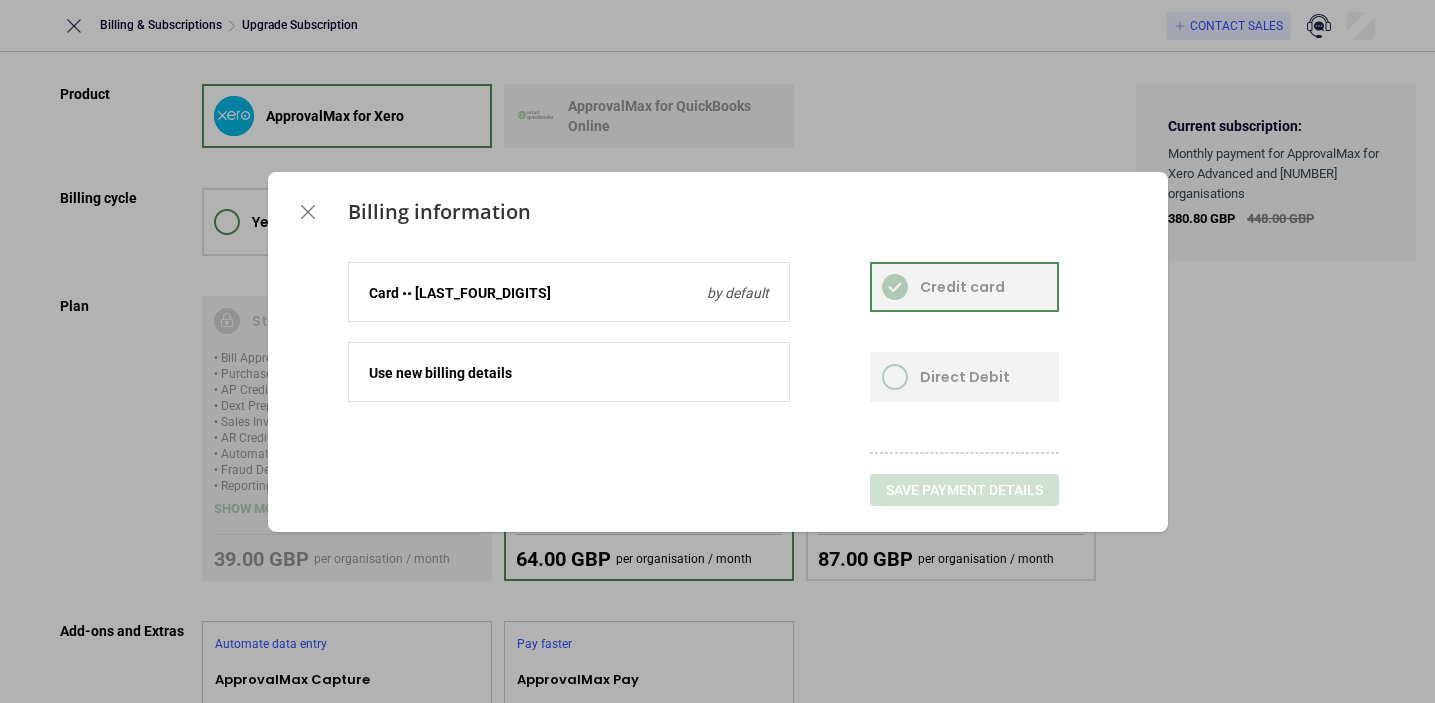 click on "Use new billing details" at bounding box center [569, 293] 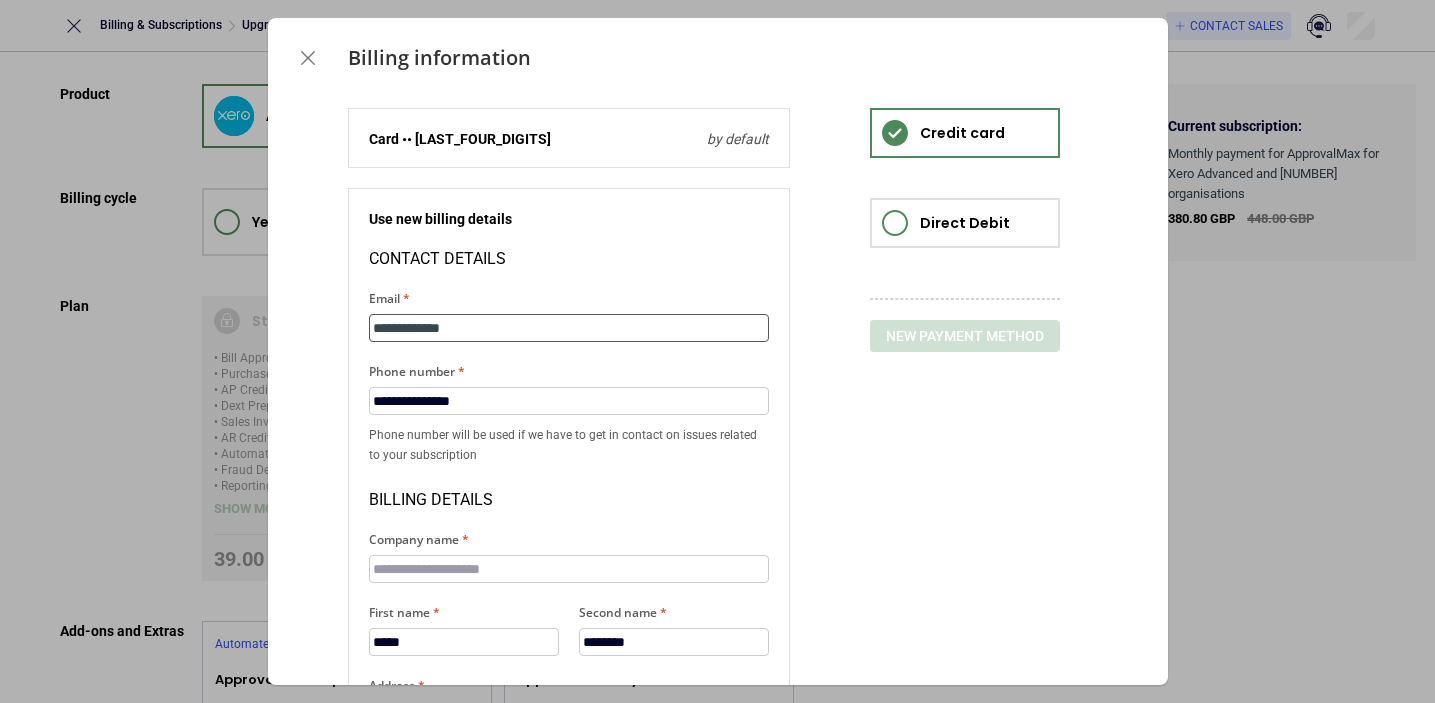 click on "**********" at bounding box center [569, 328] 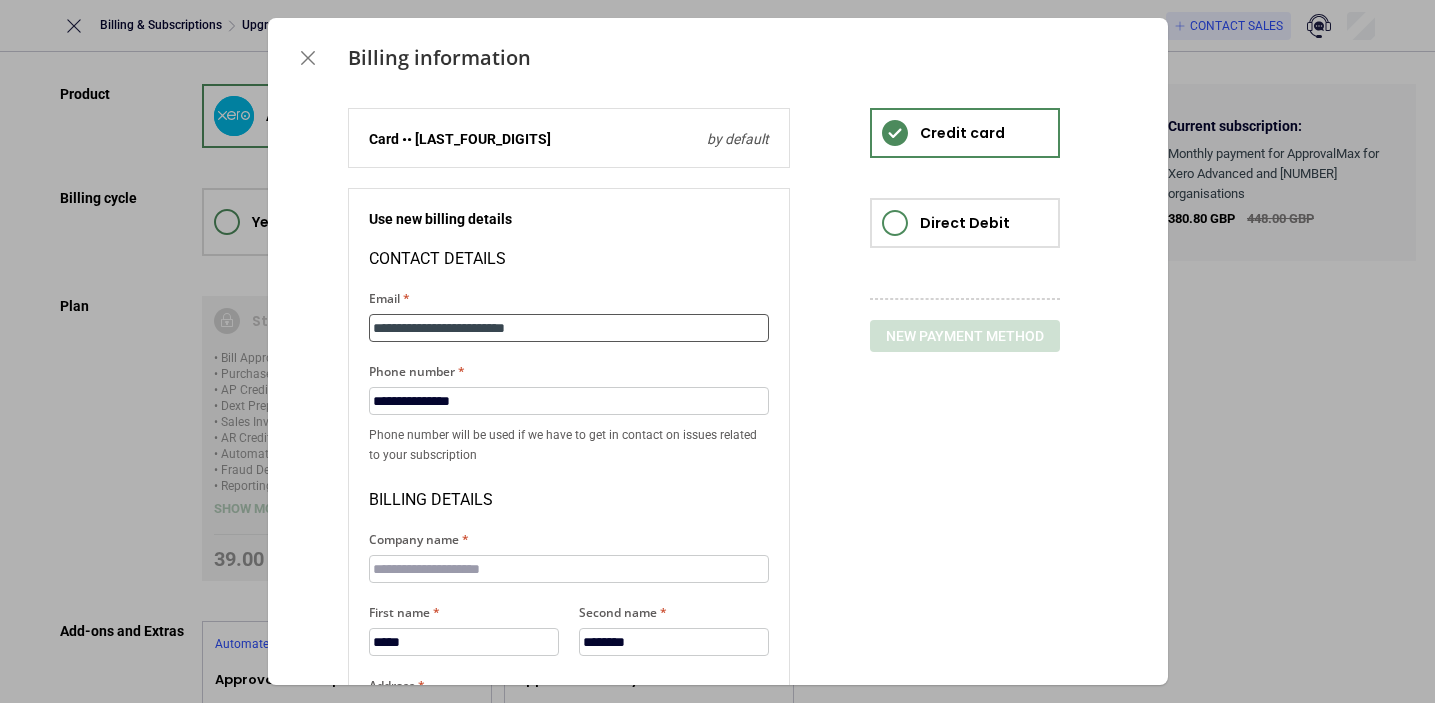type on "**********" 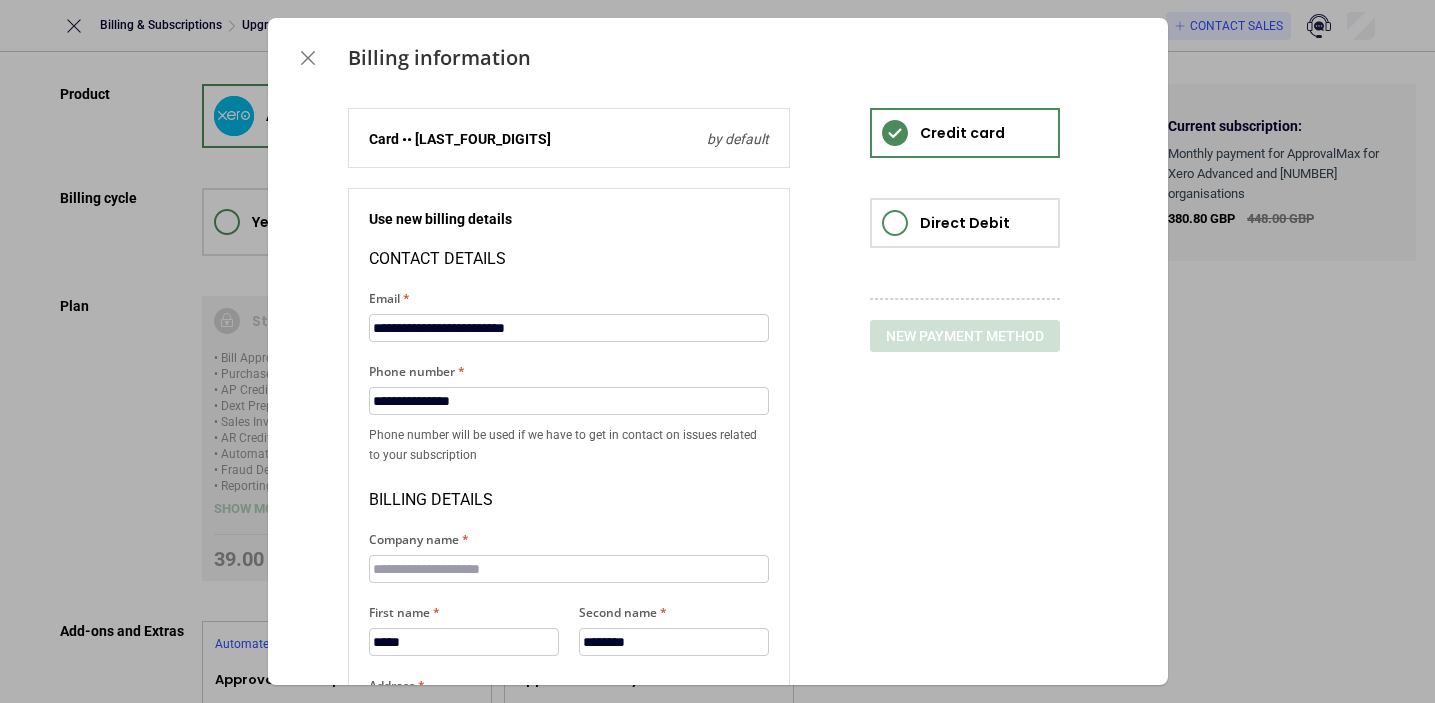 click on "Phone number will be used if we have to get in contact on issues related to your subscription" at bounding box center [569, 445] 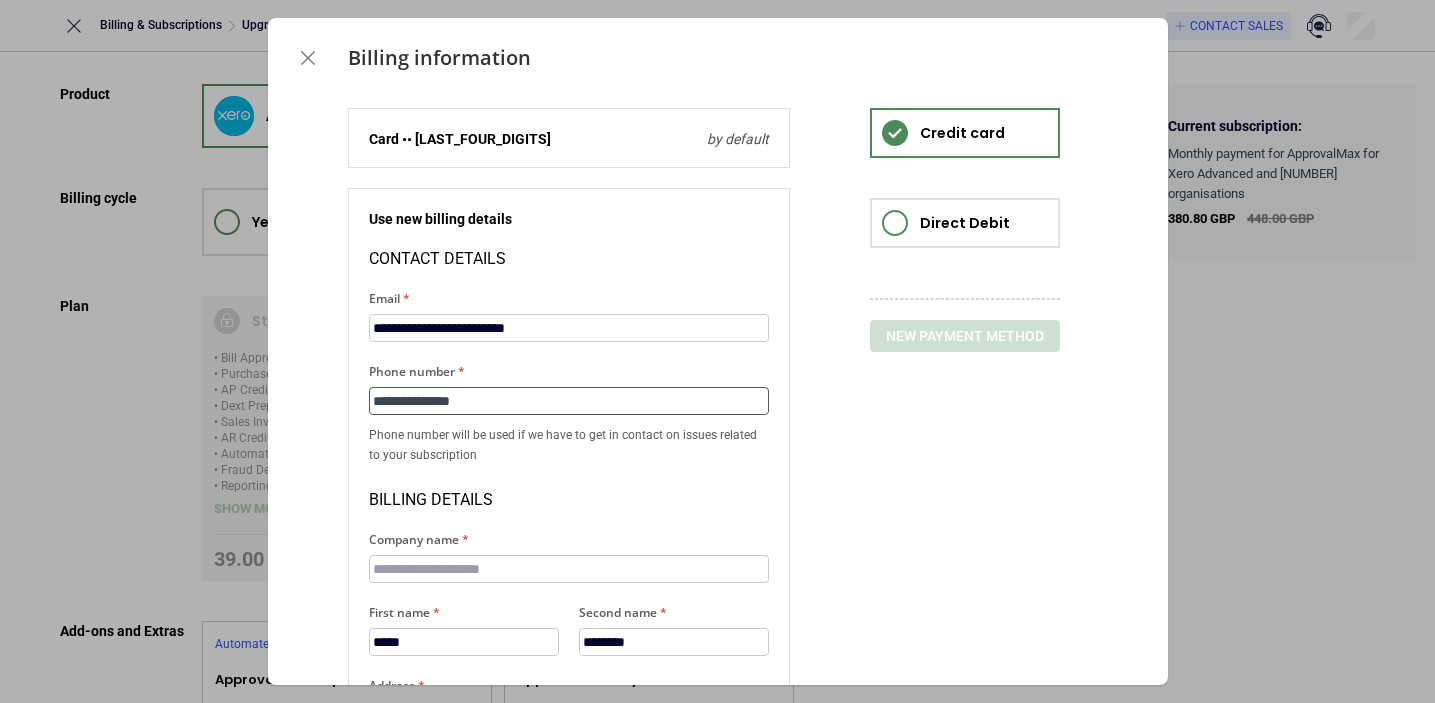 click on "**********" at bounding box center (569, 401) 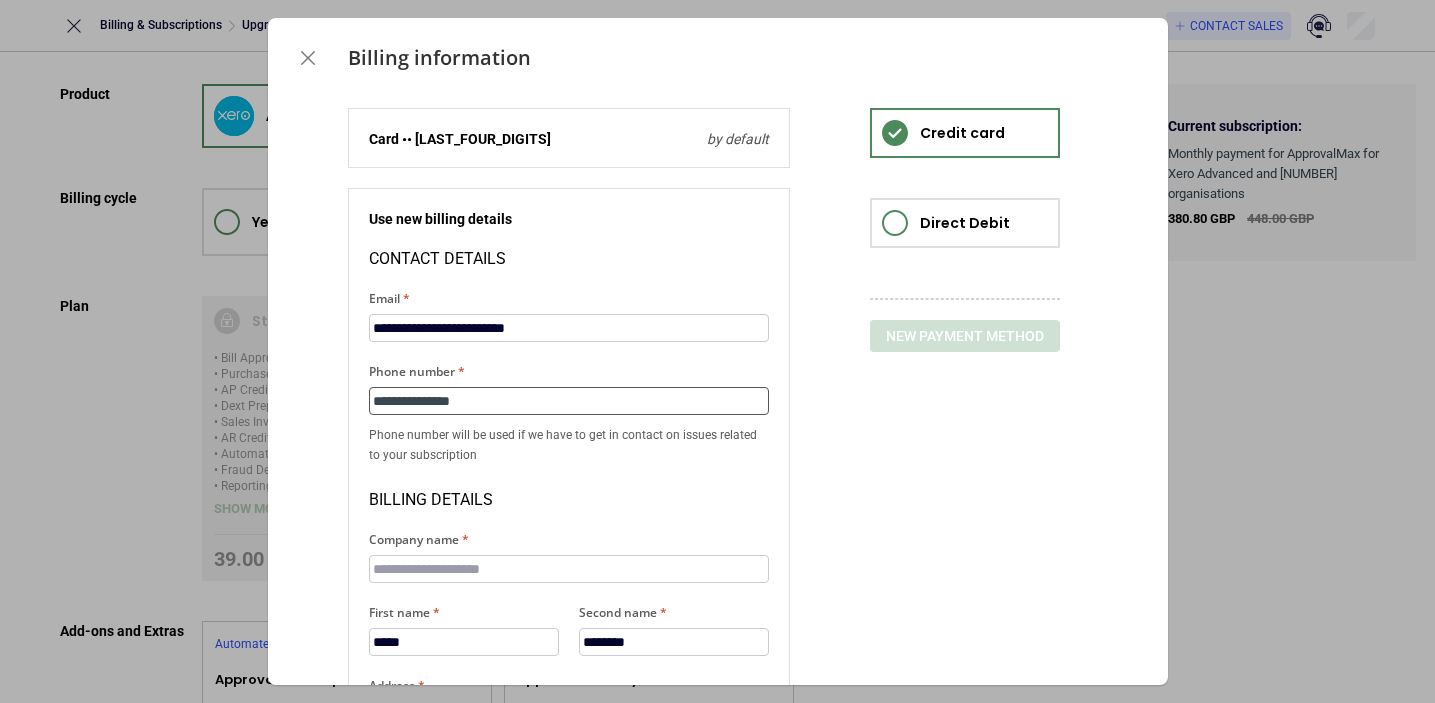 type on "**********" 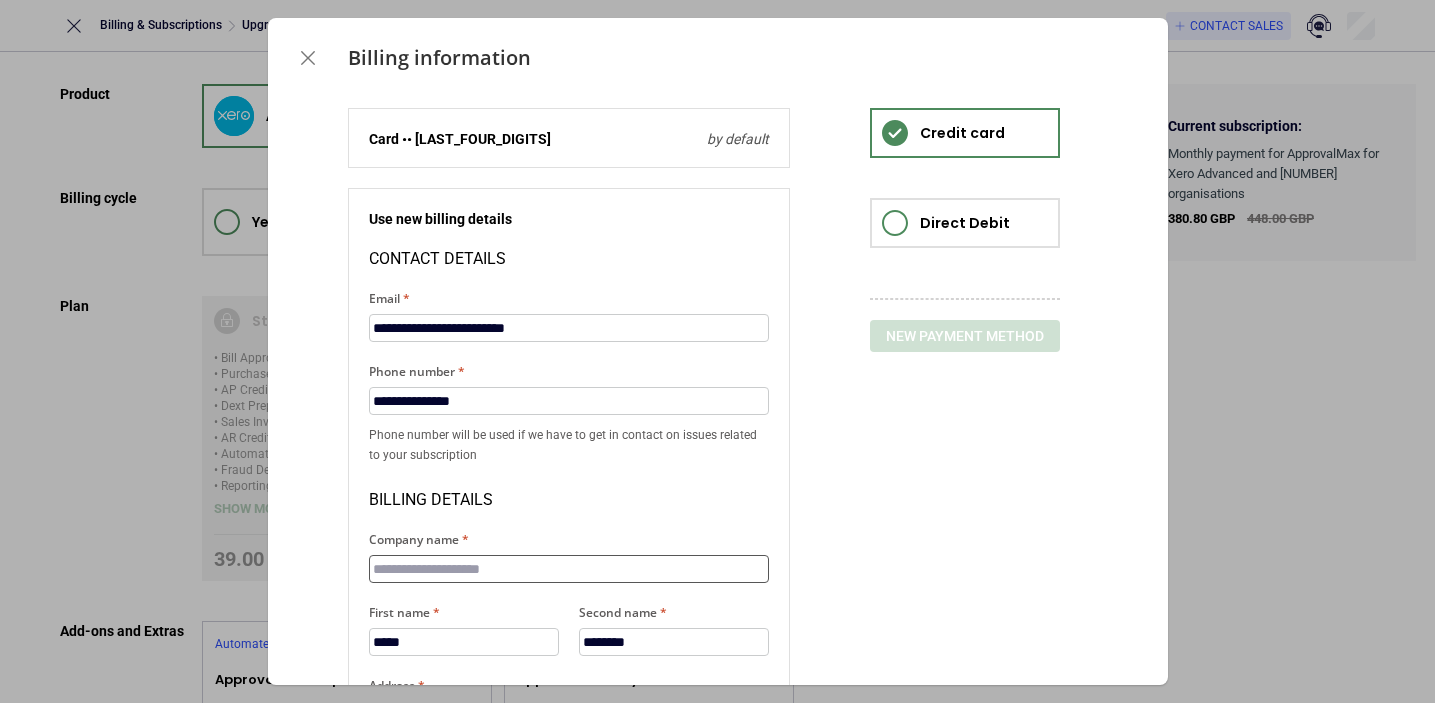 scroll, scrollTop: 168, scrollLeft: 0, axis: vertical 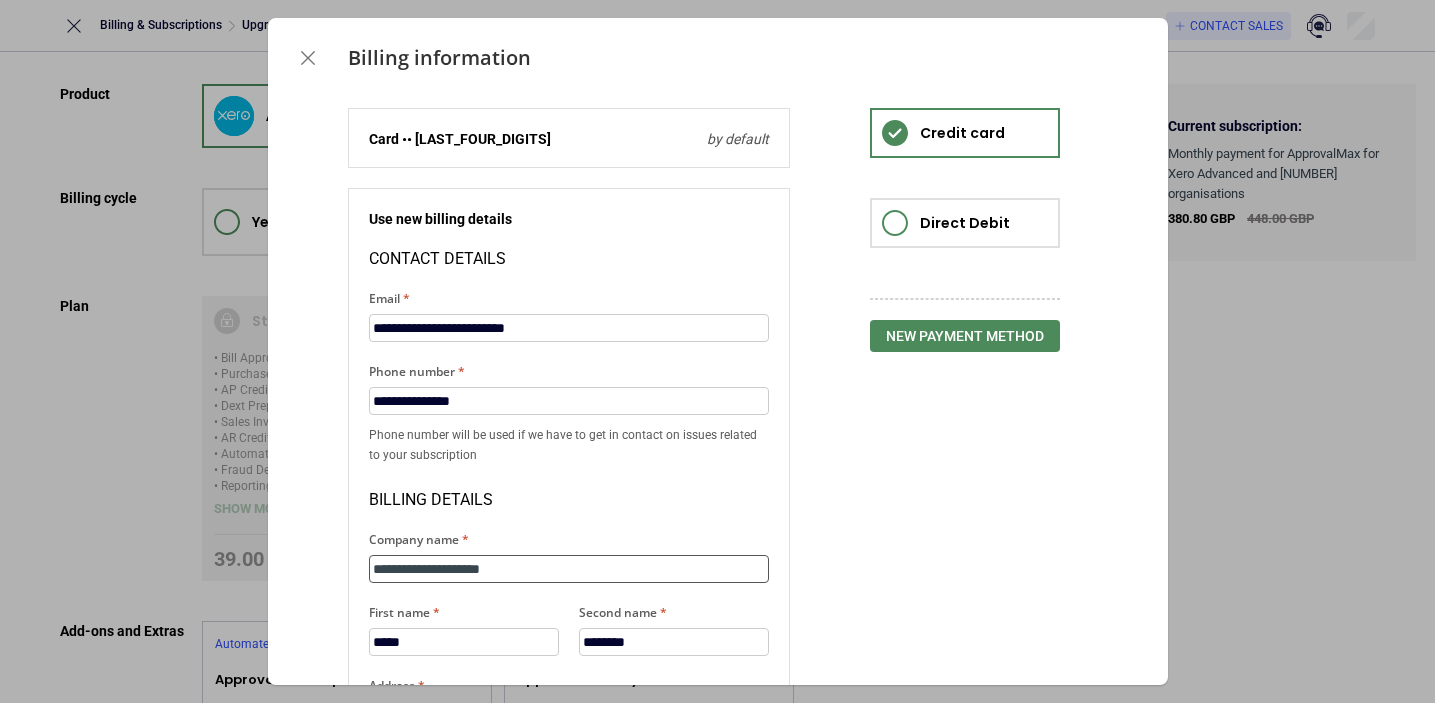 type on "**********" 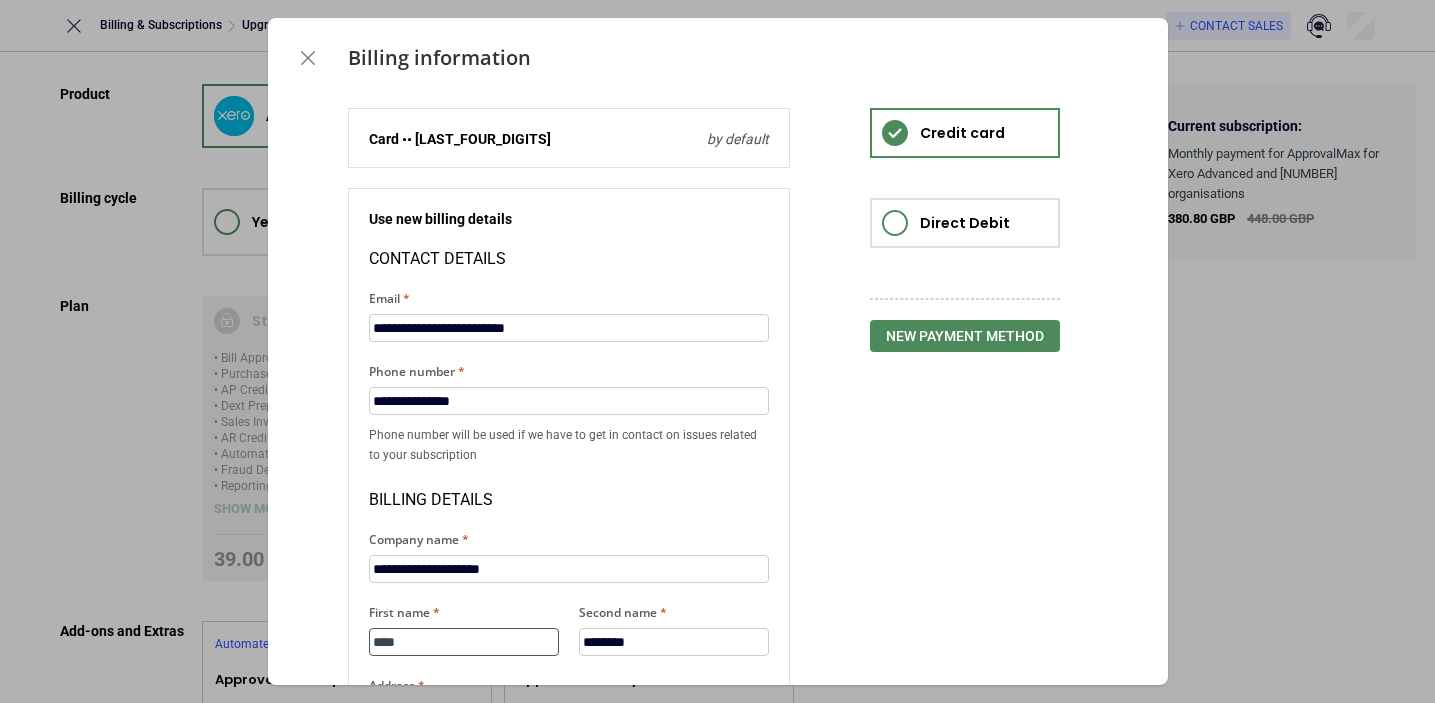 type on "****" 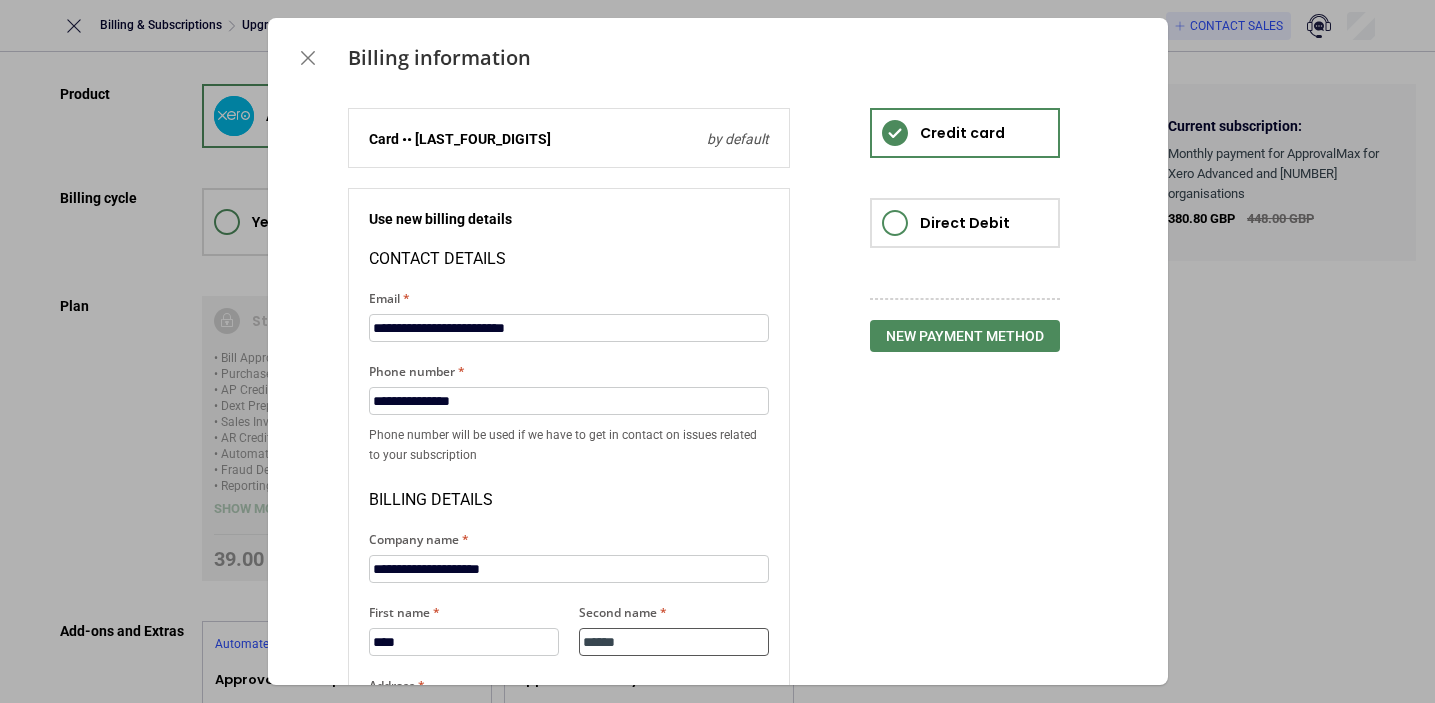 type on "******" 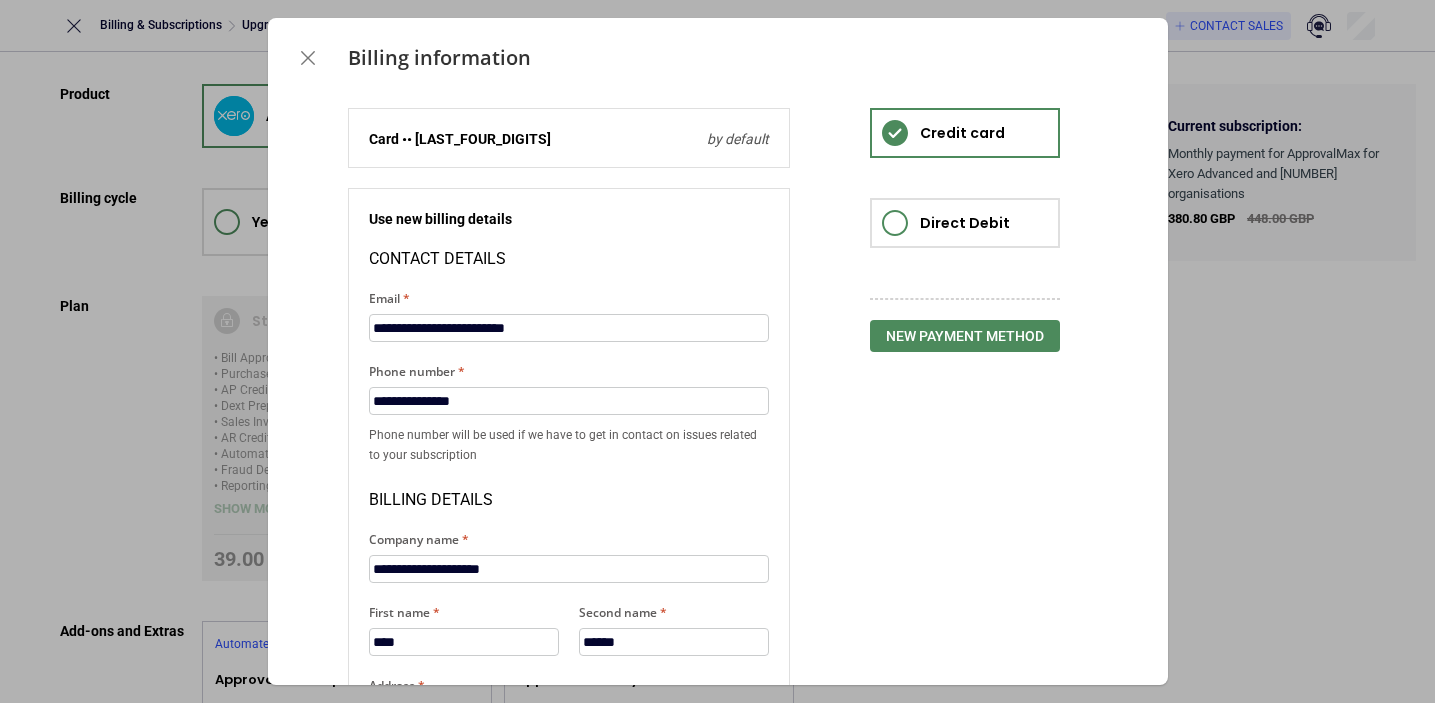 click on "**********" at bounding box center [569, 727] 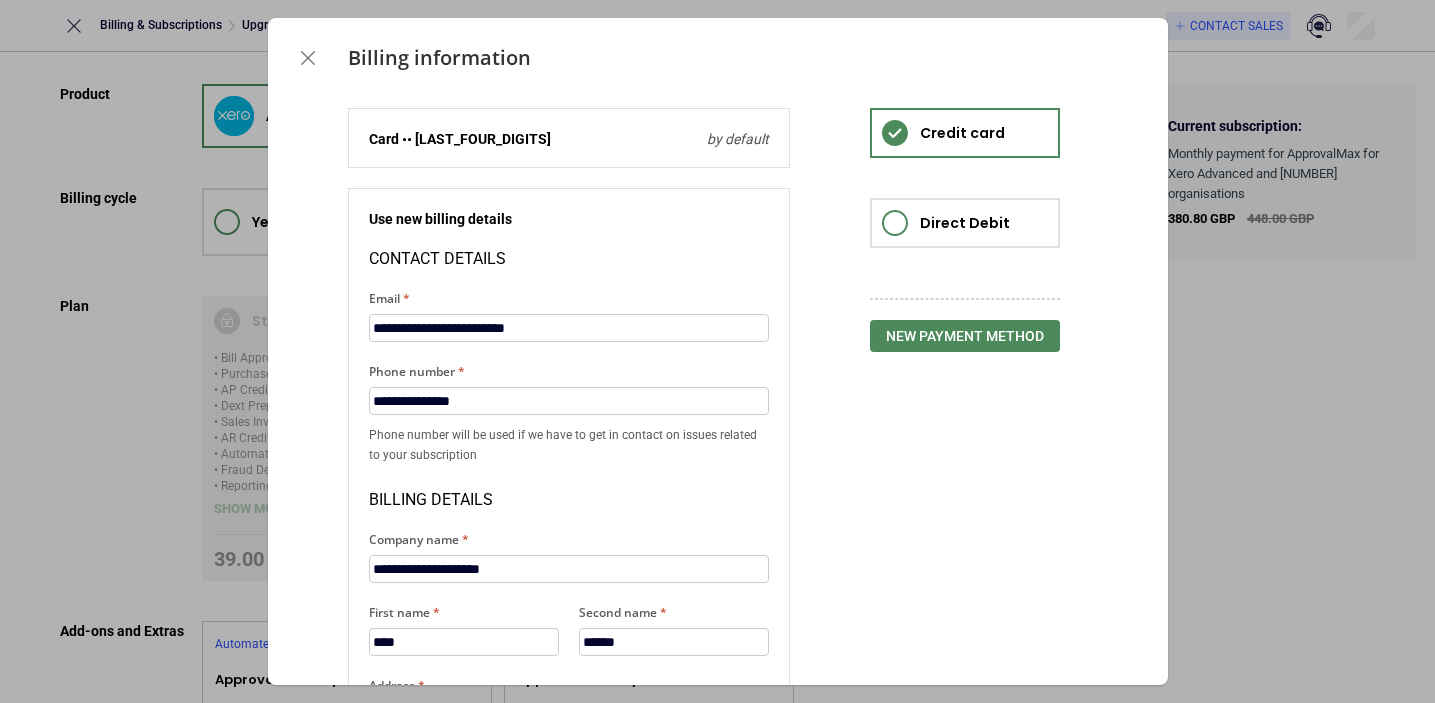 scroll, scrollTop: 3, scrollLeft: 0, axis: vertical 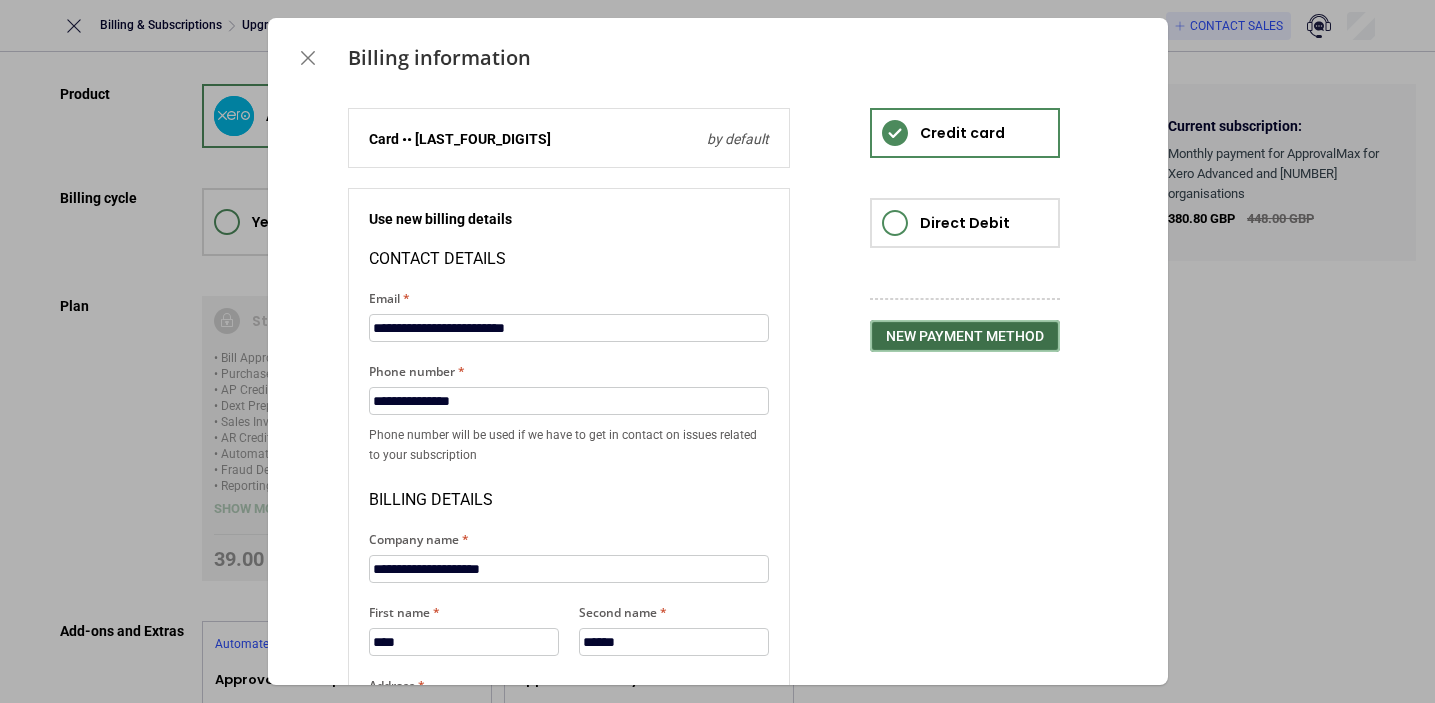click on "New payment method" at bounding box center [965, 336] 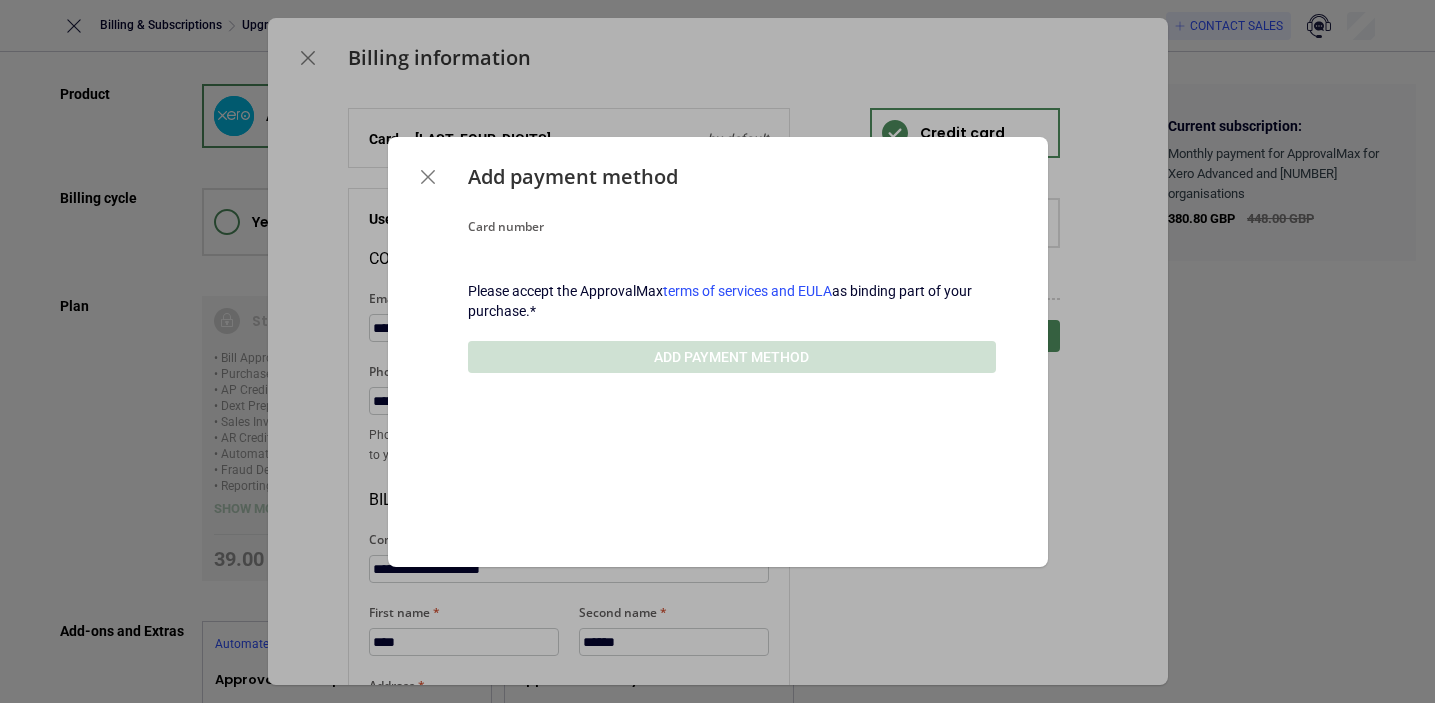 click on "Card number" at bounding box center (732, 227) 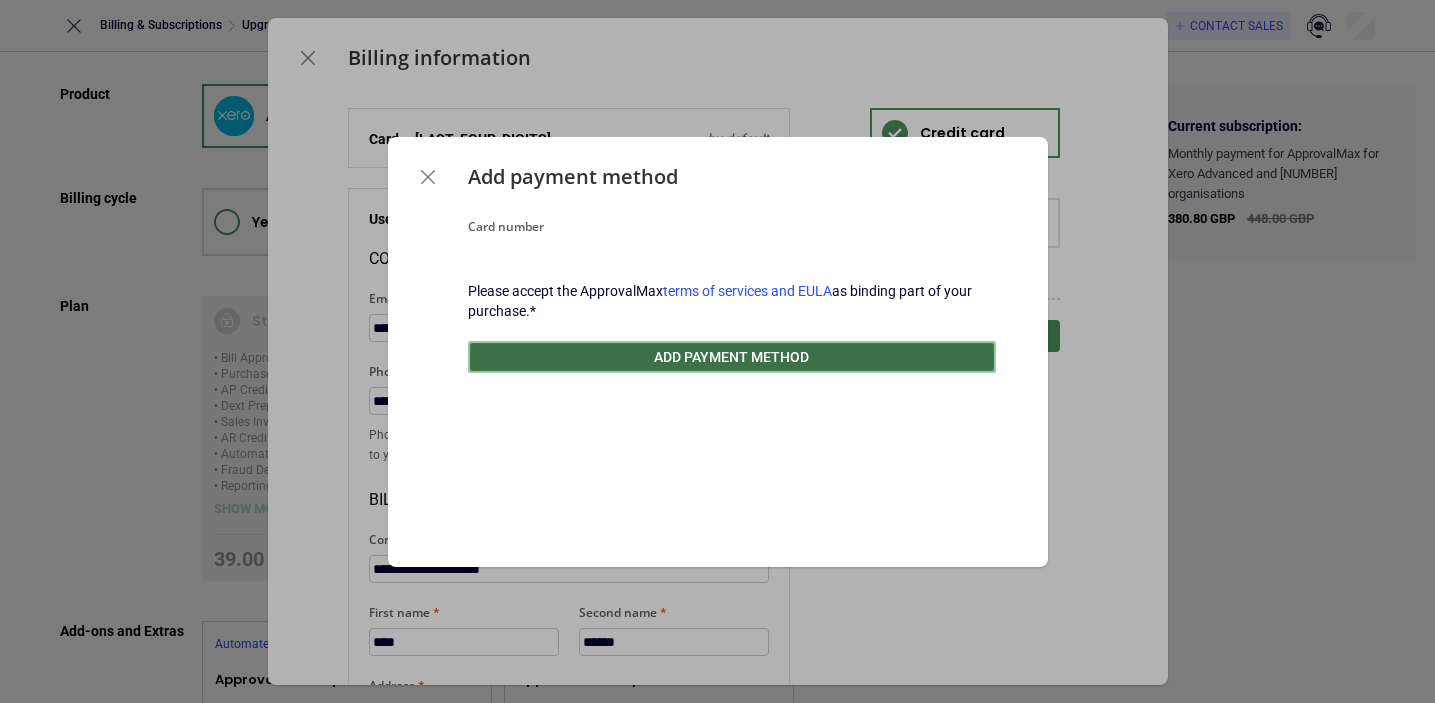 click on "Add payment method" at bounding box center (732, 357) 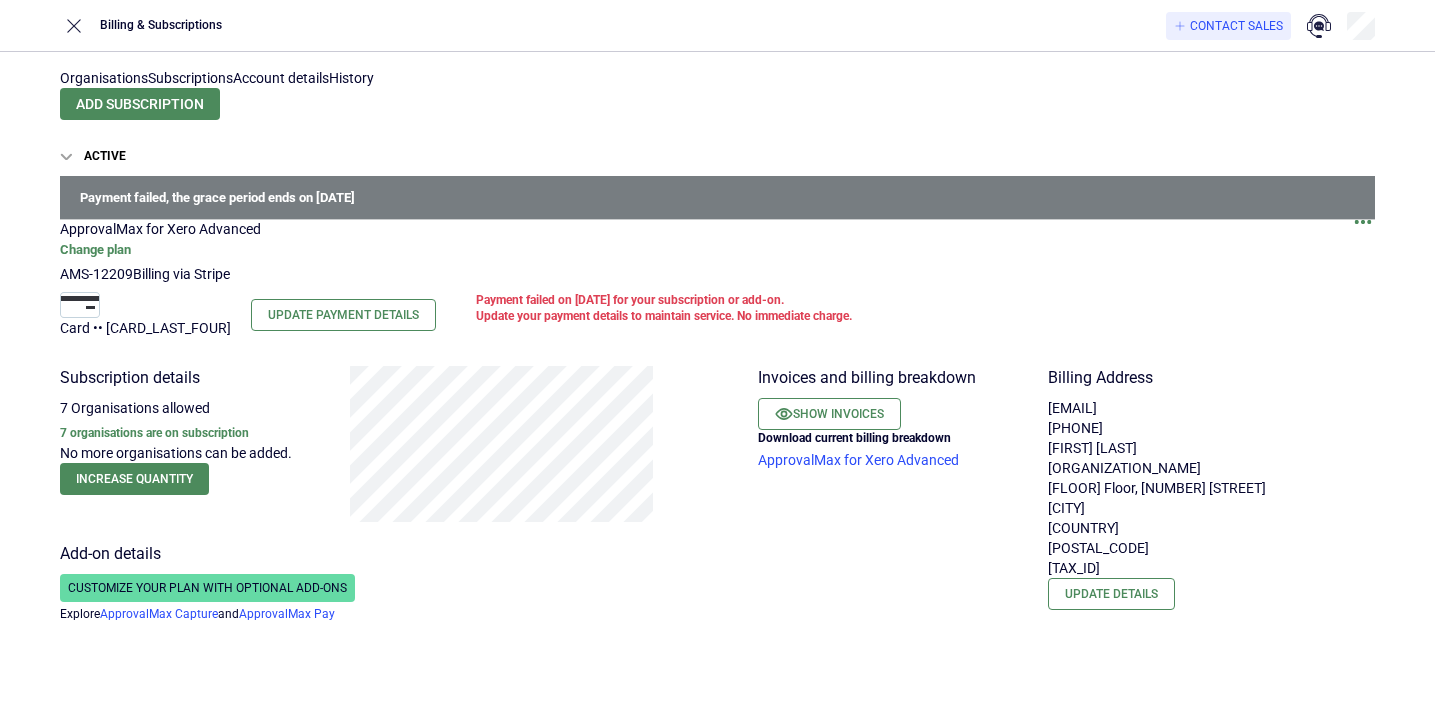 scroll, scrollTop: 0, scrollLeft: 0, axis: both 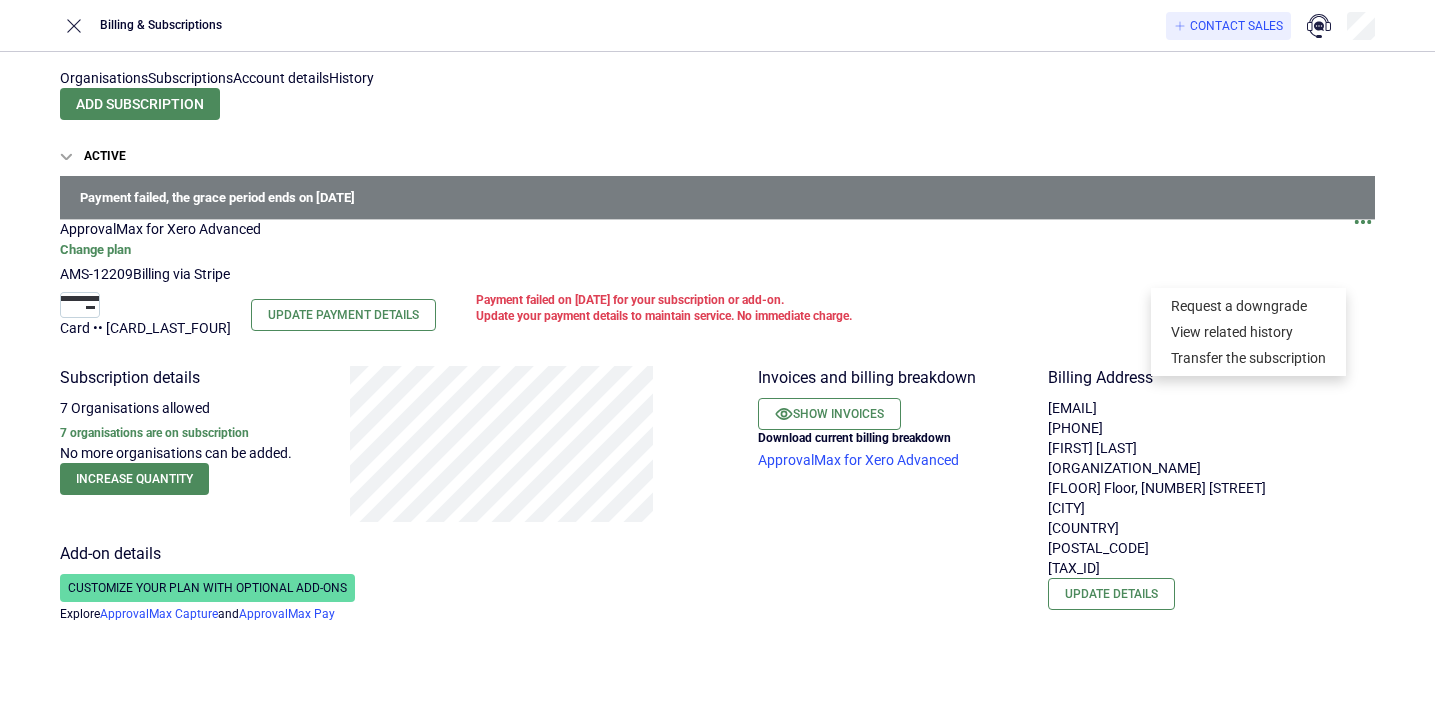 click on "ApprovalMax for Xero Advanced Change plan AMS-12209  Billing via Stripe Card •• 3755 Update Payment Details Payment failed on 1 Jul 2025 for your subscription or add-on. Update your payment details to maintain service. No immediate charge. Subscription details 7 Organisations allowed 7 organisations are on subscription No more organisations can be added. Increase quantity Add-on details Customize your plan with optional add-ons Explore  ApprovalMax Capture  and  ApprovalMax Pay Invoices and billing breakdown Show invoices Download current billing breakdown ApprovalMax for Xero Advanced Billing Address km@delos.land +447807870171 Kevin McKinson UNITED NOMADS LTD 3rd Floor, 229 The Broadway London United Kingdom SW19 1SD GB359224779 Update details" at bounding box center [717, 416] 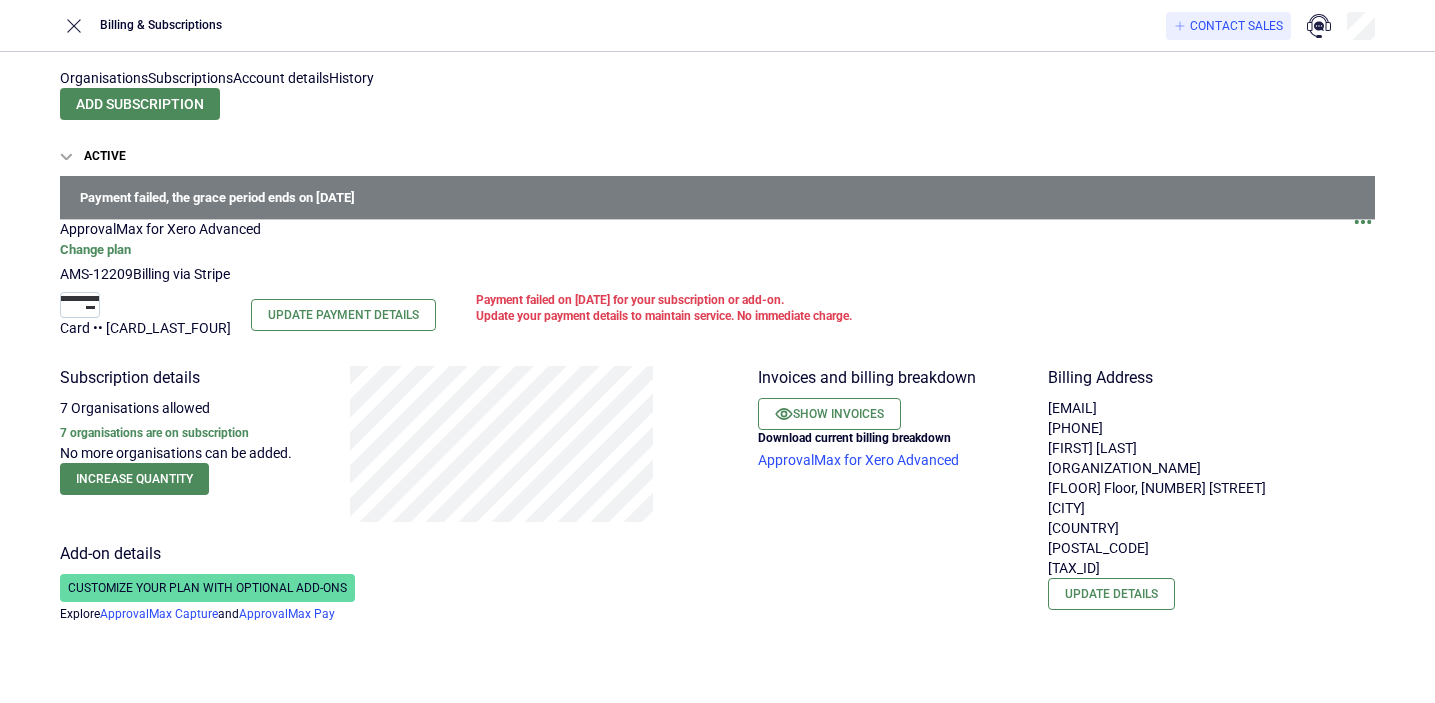 scroll, scrollTop: 0, scrollLeft: 0, axis: both 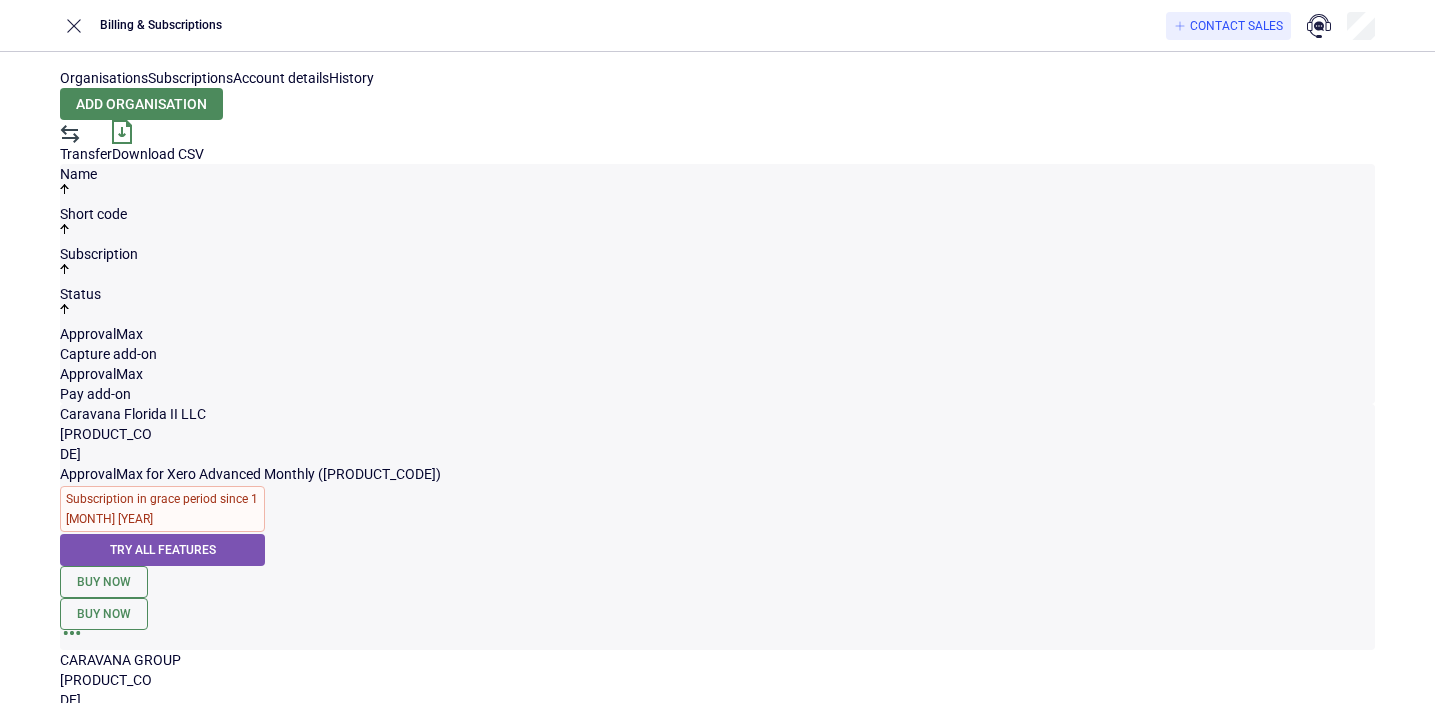 click on "Subscription in grace period since  1 Jul 2025" at bounding box center [162, 509] 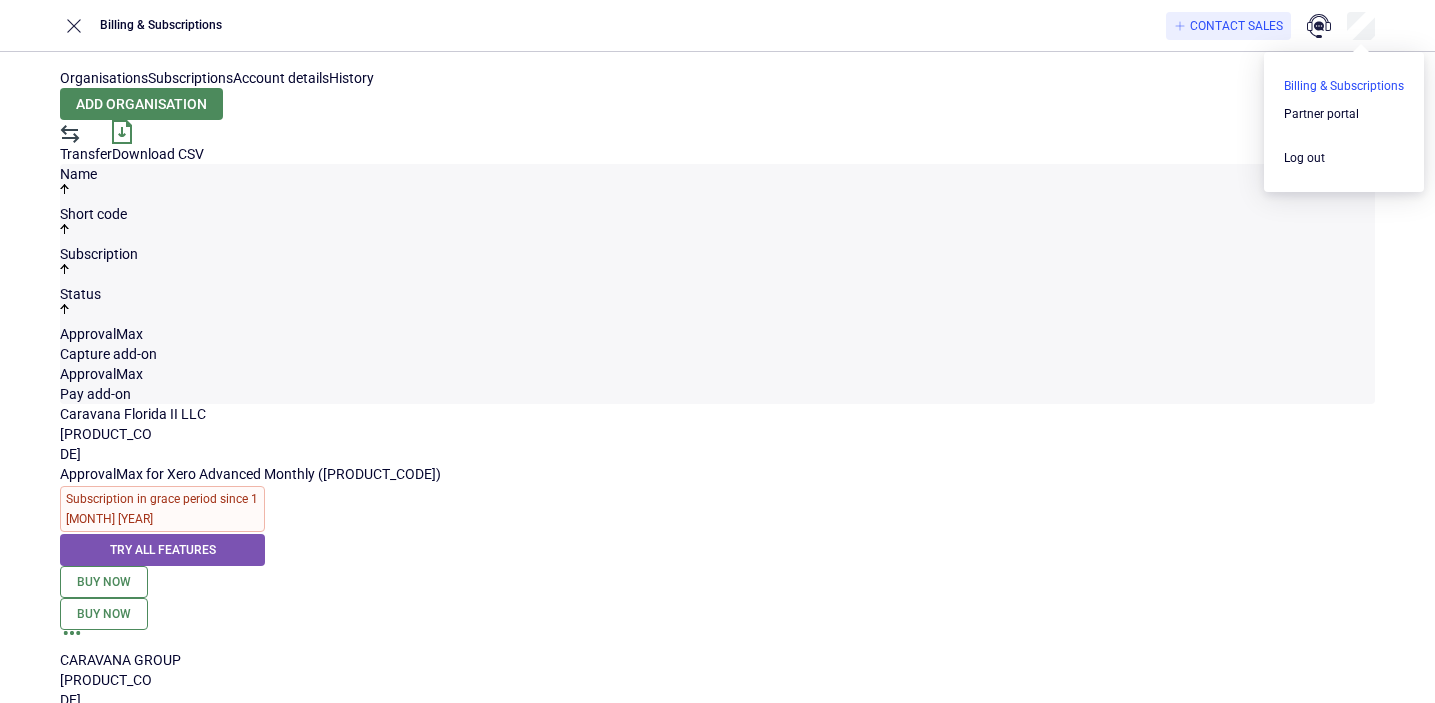 click at bounding box center (1344, 86) 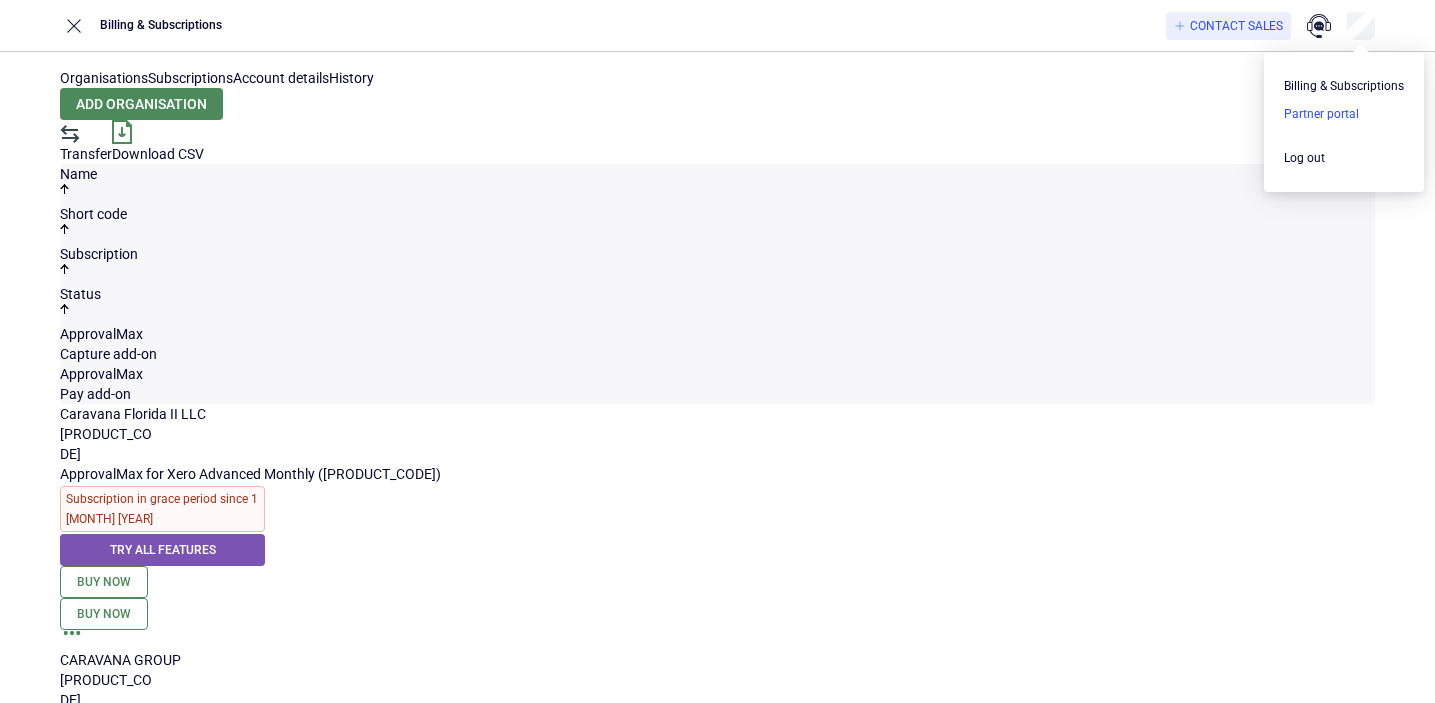 click at bounding box center (1344, 114) 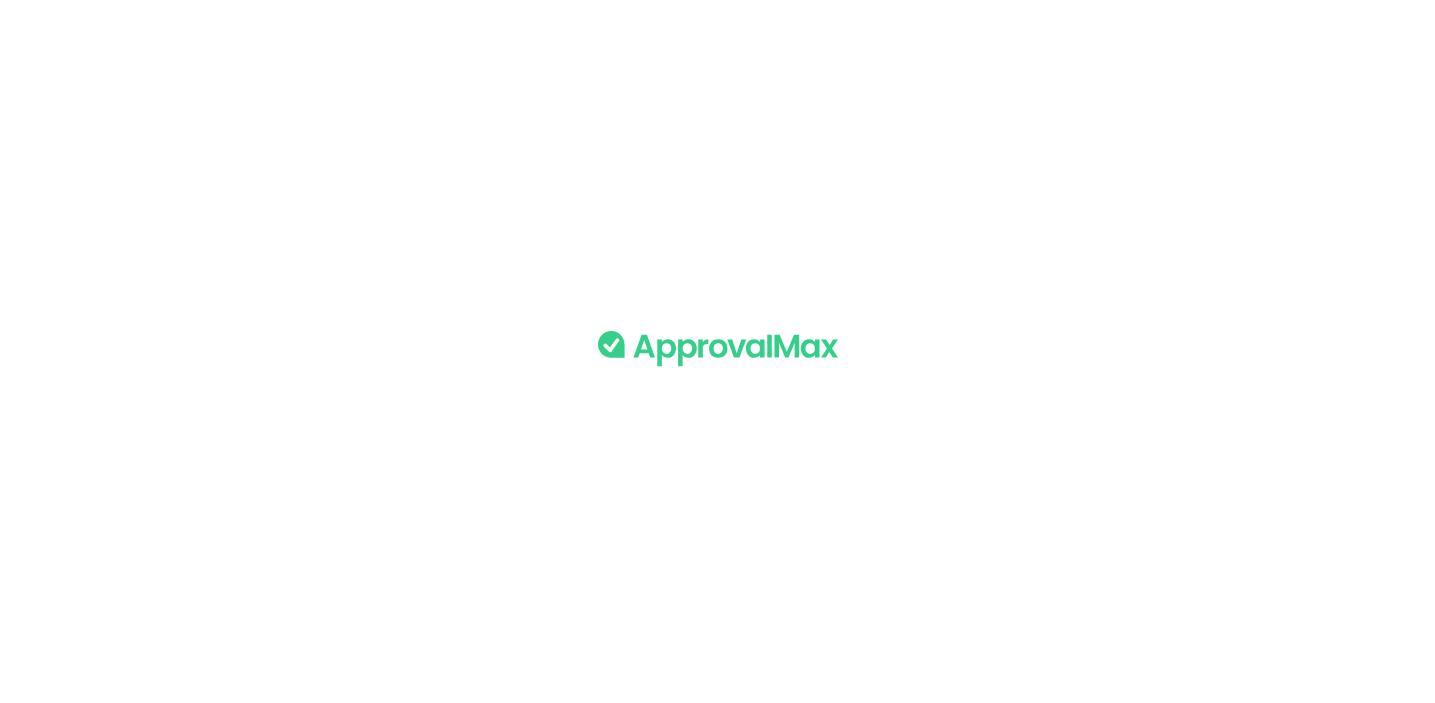 scroll, scrollTop: 0, scrollLeft: 0, axis: both 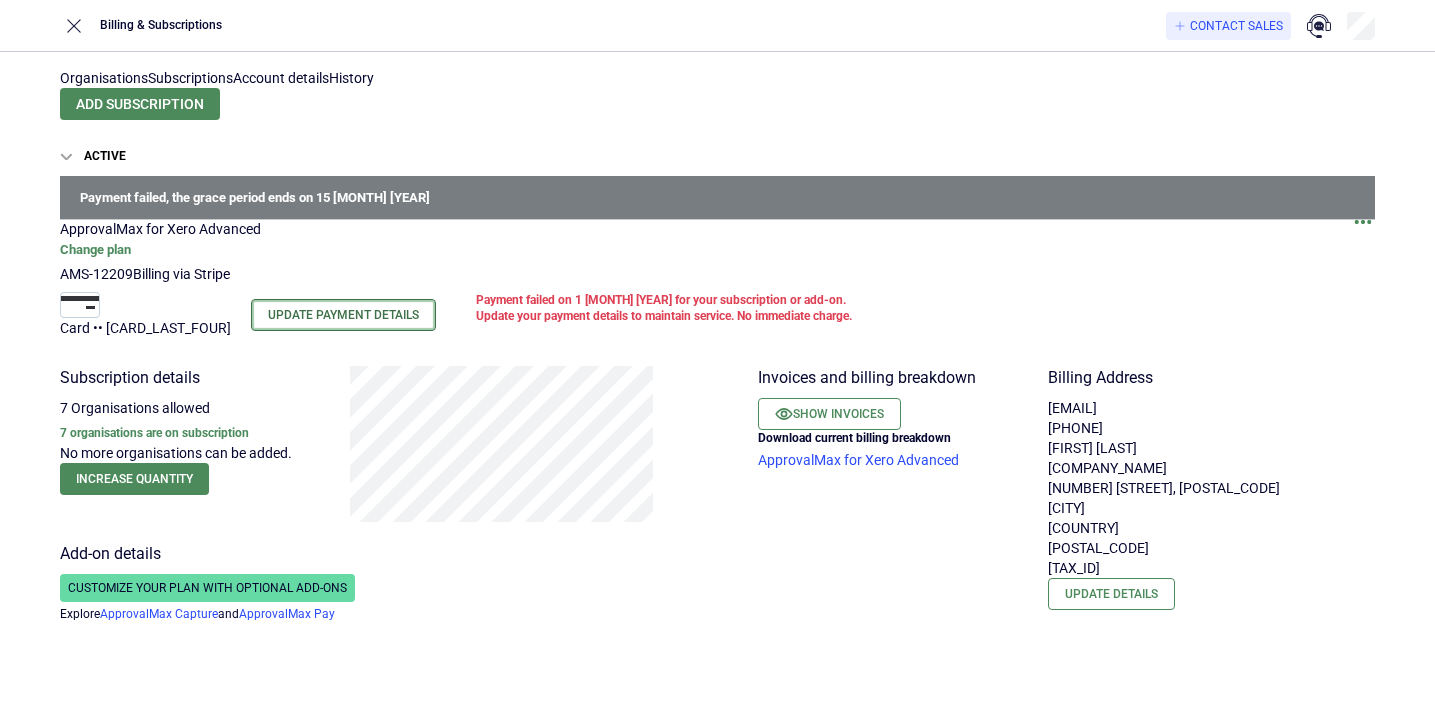 click on "Update Payment Details" at bounding box center (343, 315) 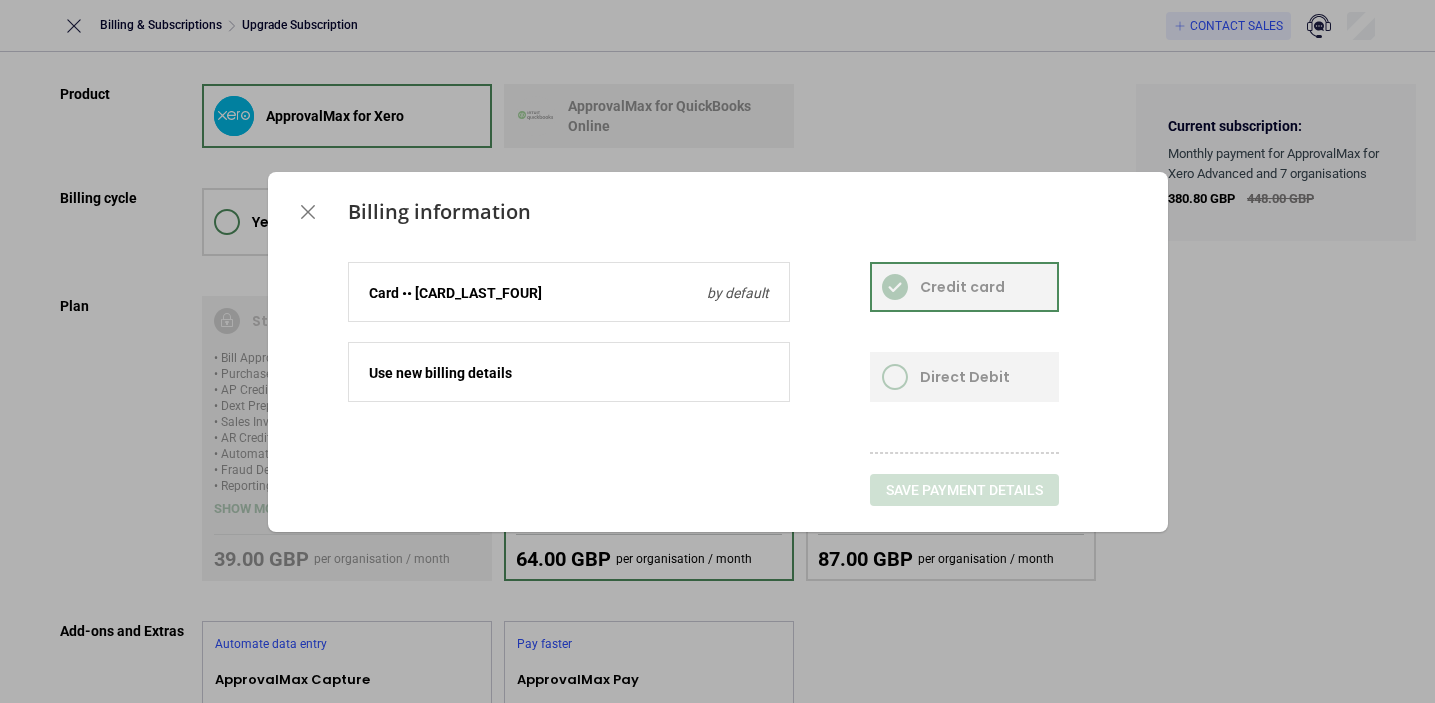 click on "Card •• [CARD_LAST_FOUR] by default" at bounding box center [569, 292] 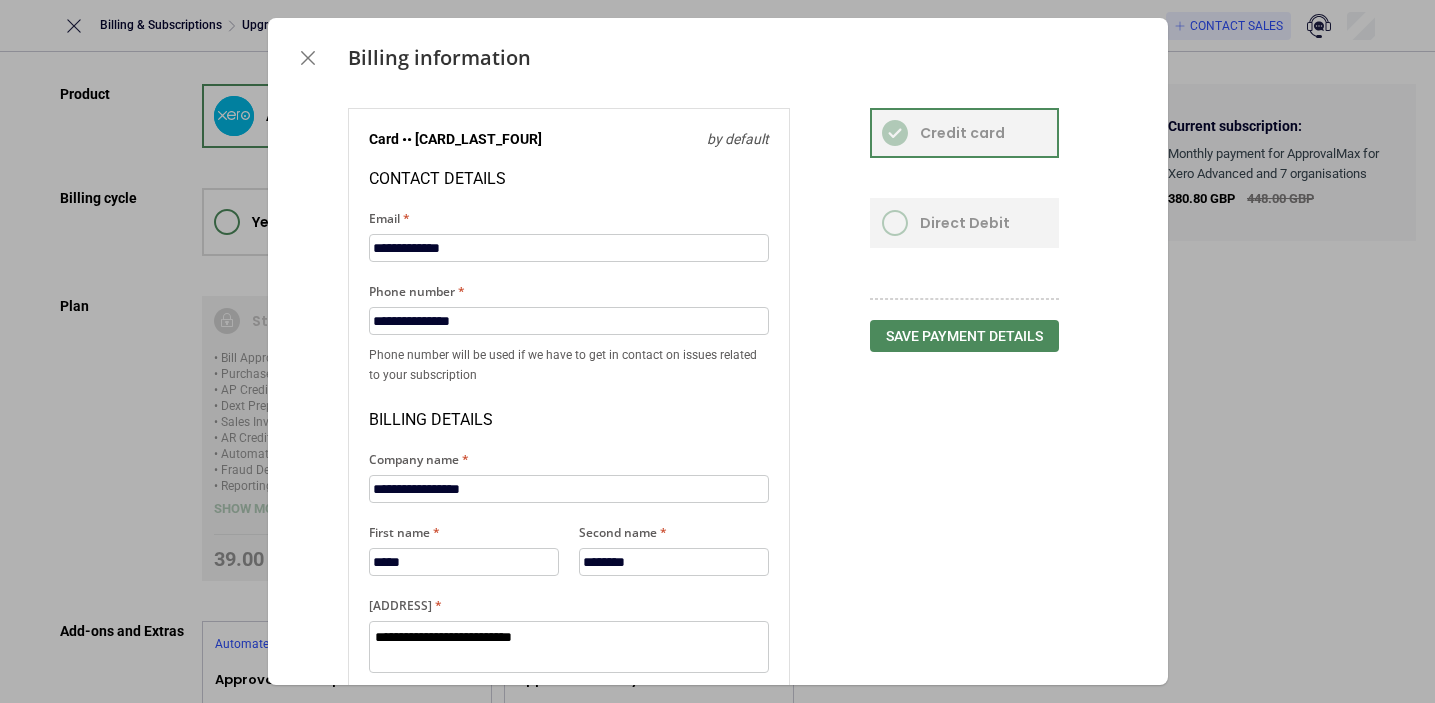 scroll, scrollTop: 0, scrollLeft: 0, axis: both 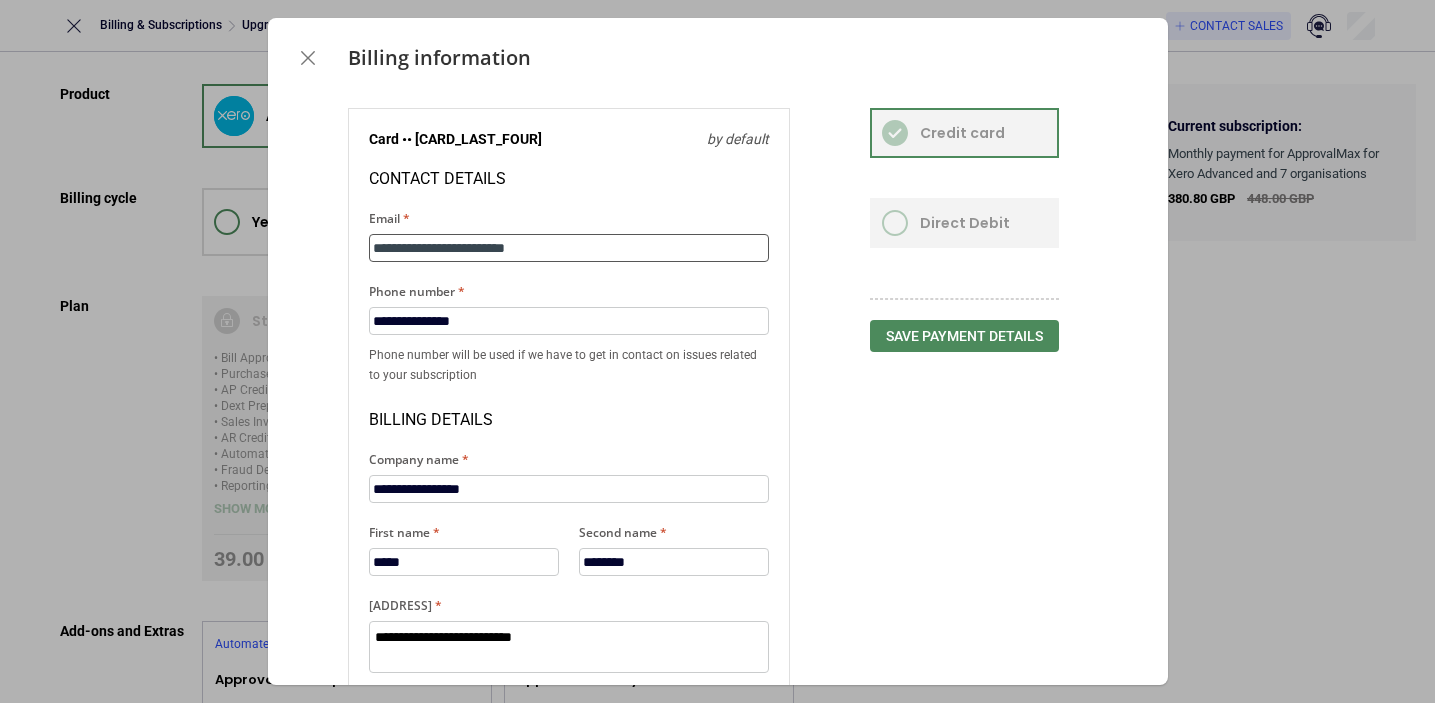 type on "**********" 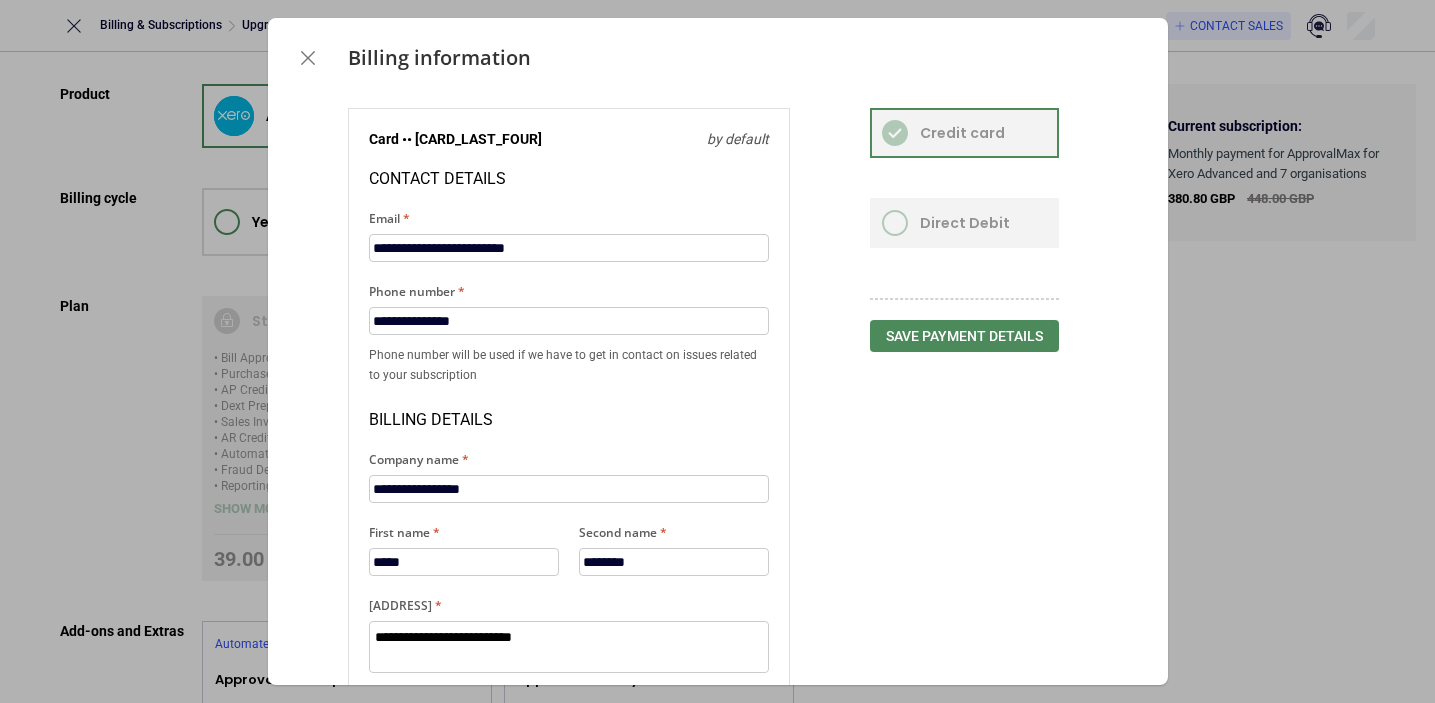 click on "Phone number will be used if we have to get in contact on issues related to your subscription" at bounding box center [569, 365] 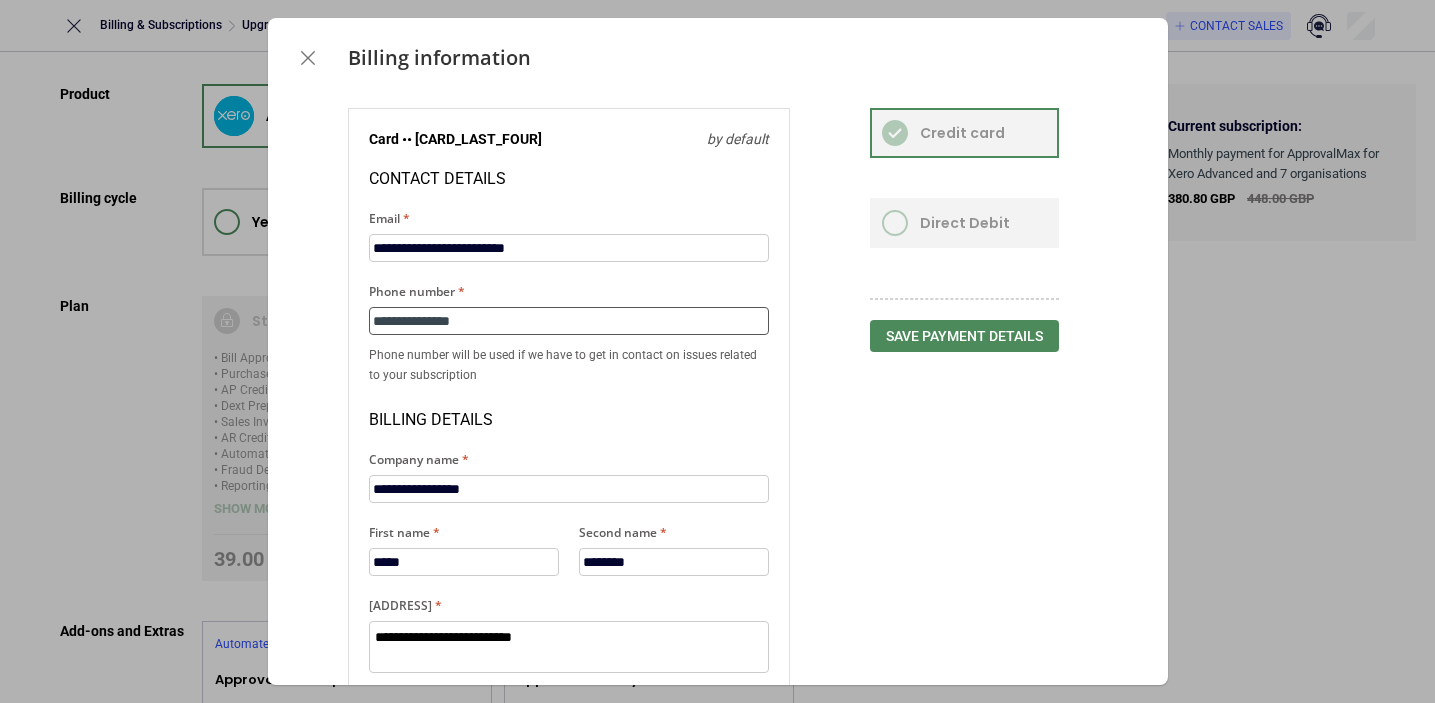 drag, startPoint x: 509, startPoint y: 317, endPoint x: 409, endPoint y: 317, distance: 100 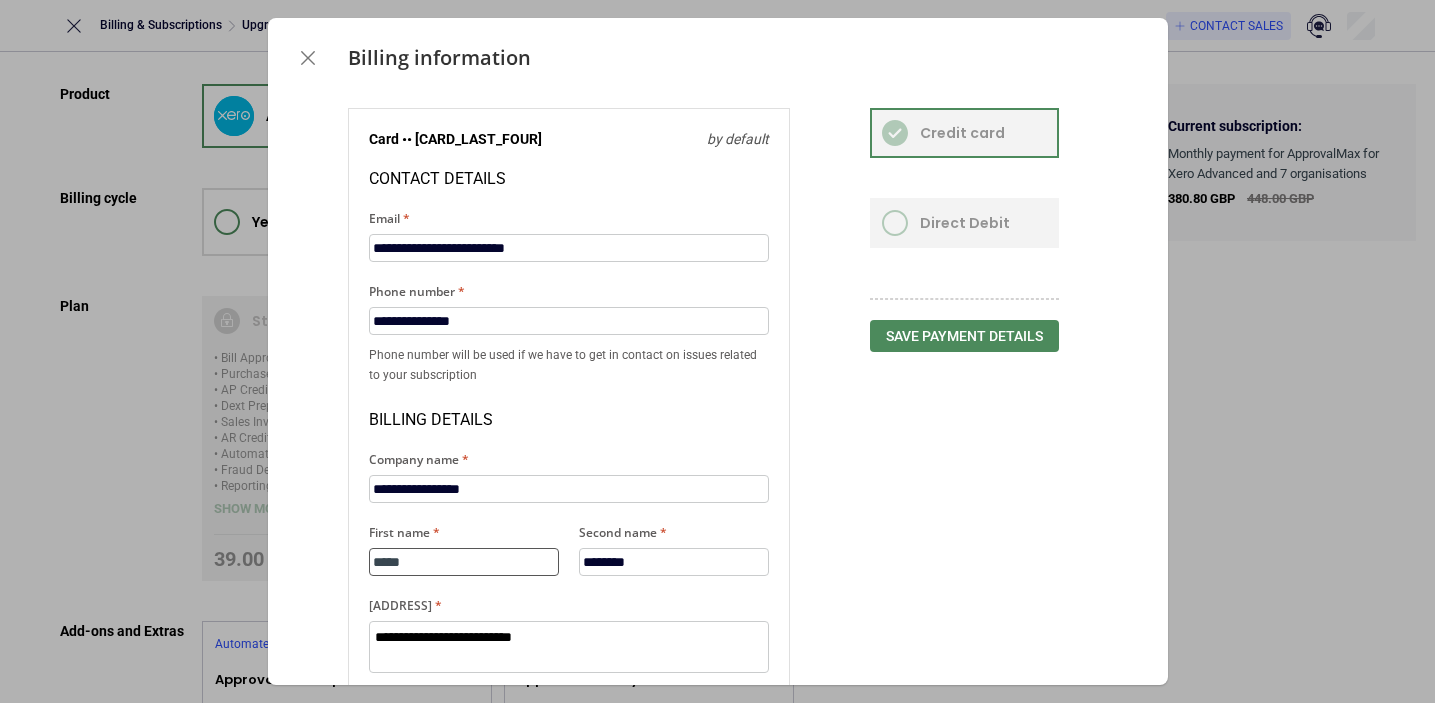 drag, startPoint x: 442, startPoint y: 313, endPoint x: 332, endPoint y: 309, distance: 110.0727 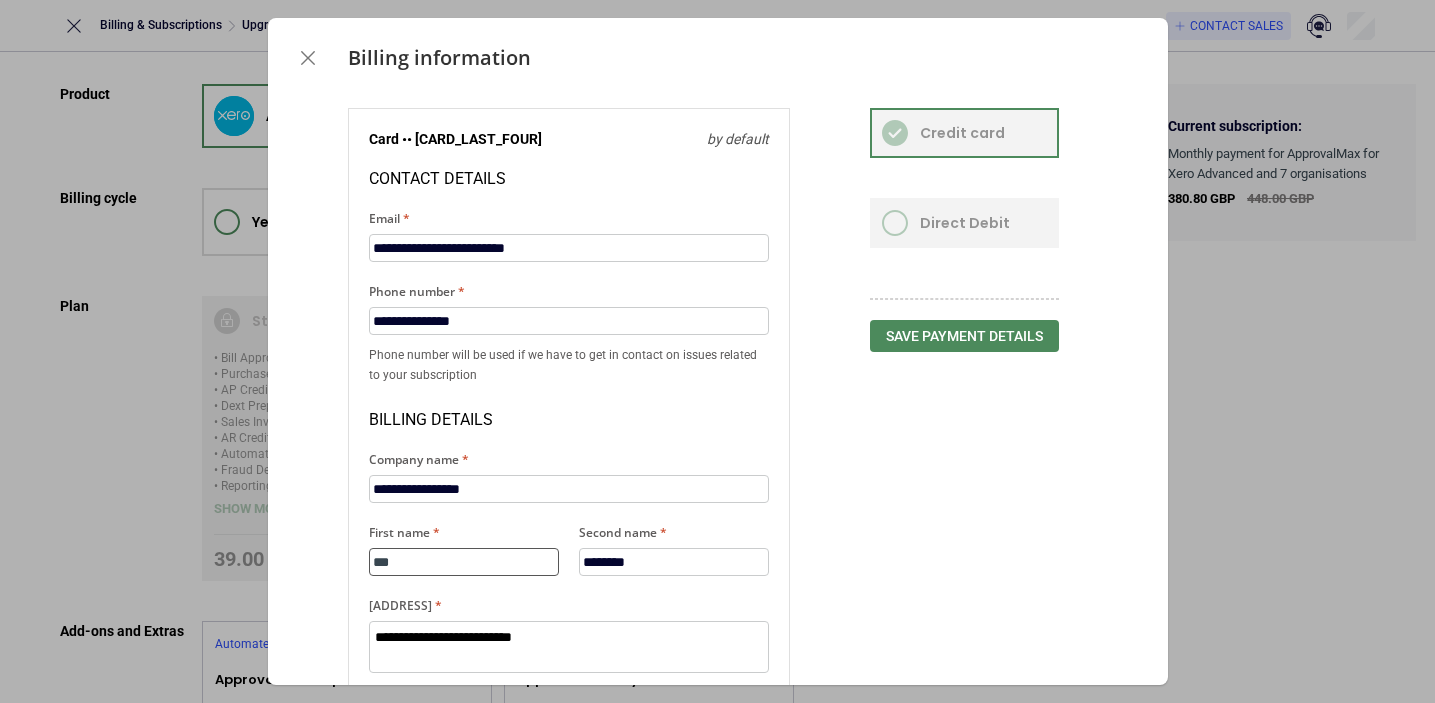 type on "***" 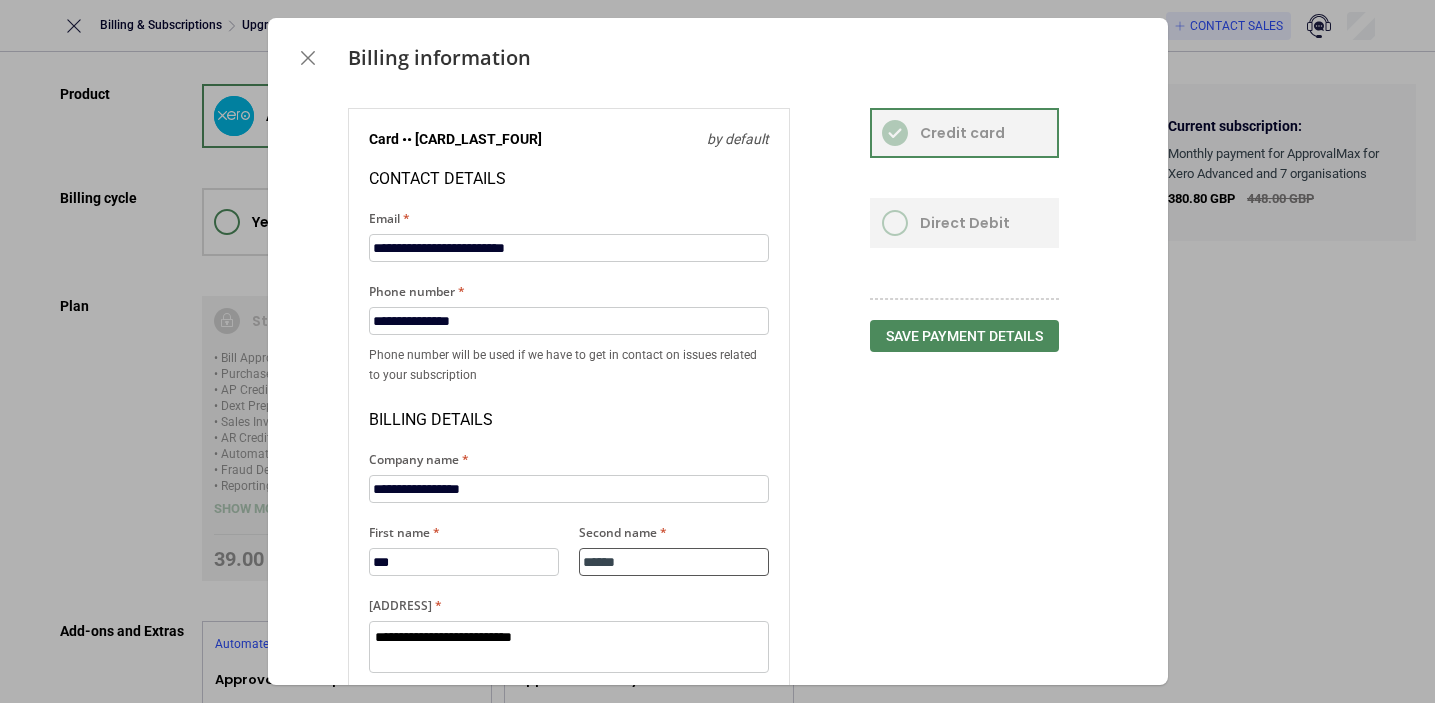 scroll, scrollTop: 0, scrollLeft: 0, axis: both 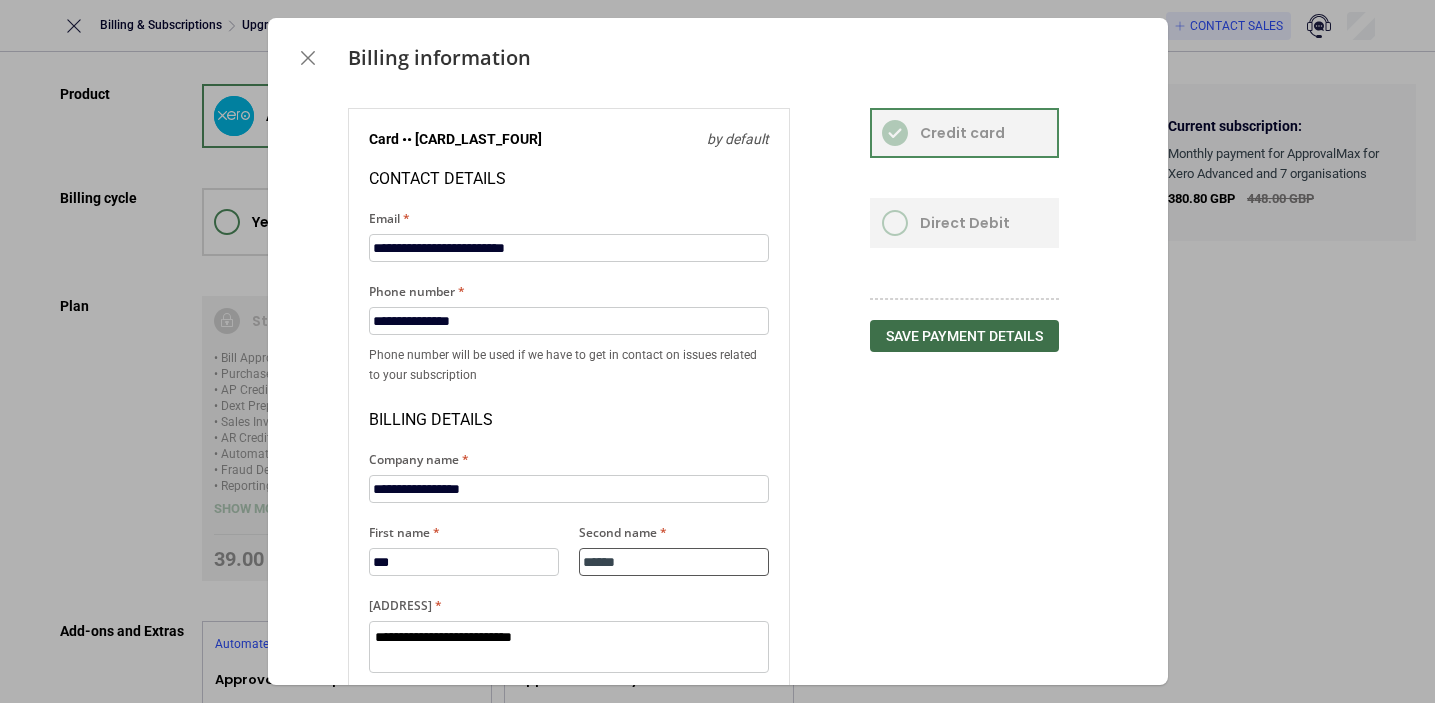 type on "******" 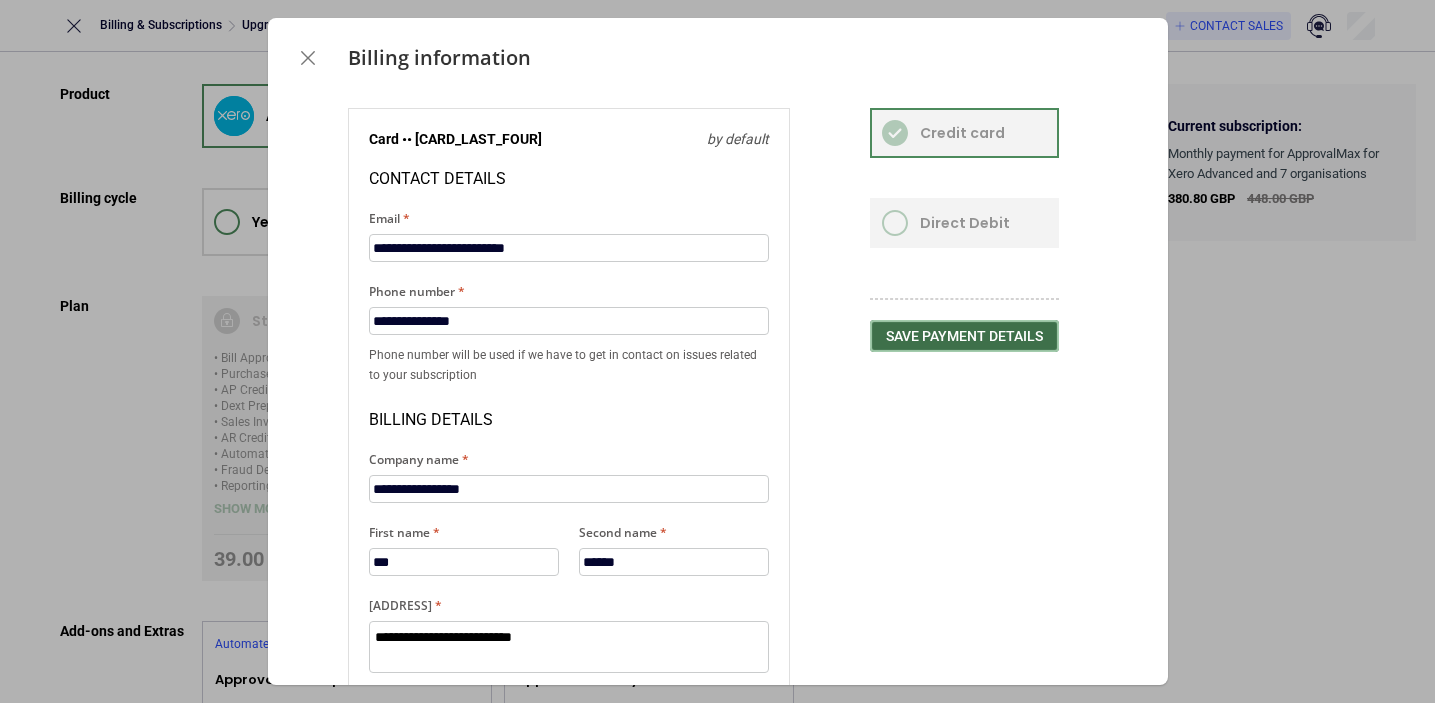 click on "Save payment details" at bounding box center [964, 336] 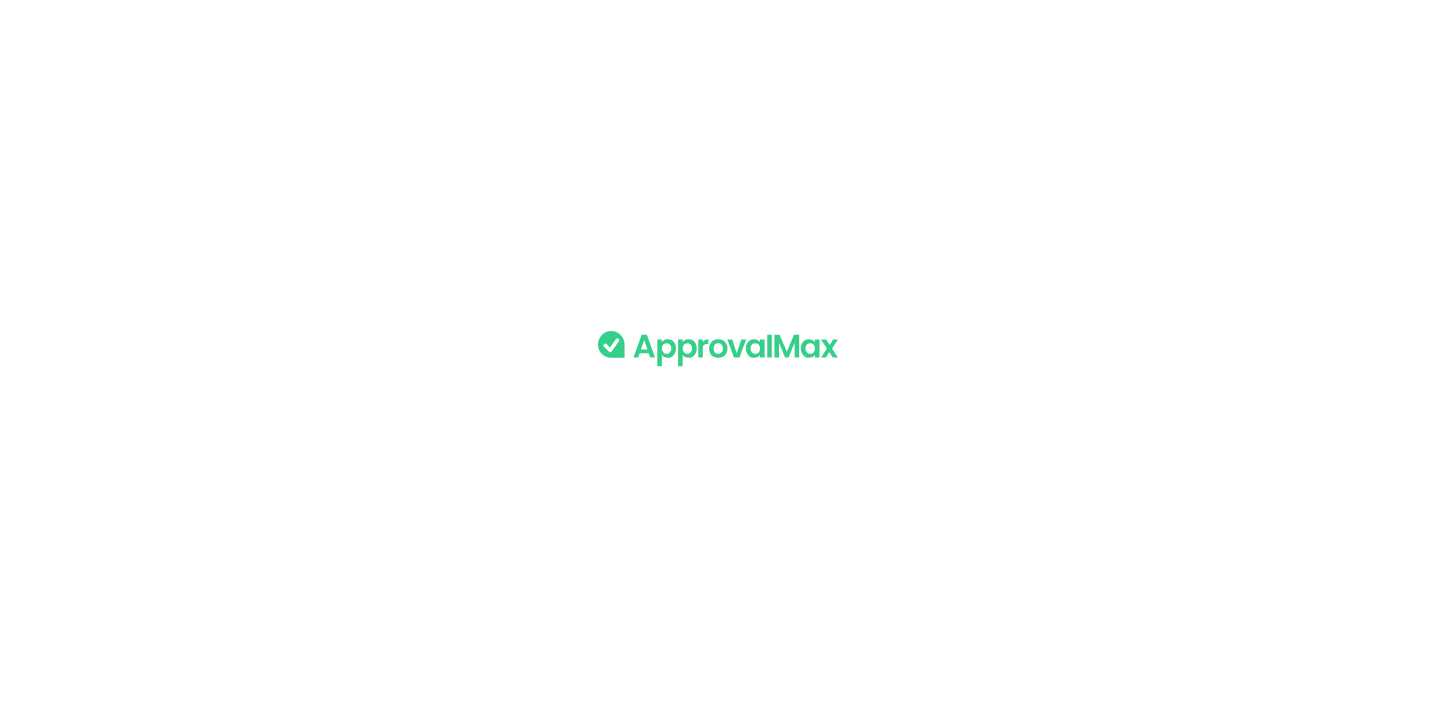 scroll, scrollTop: 0, scrollLeft: 0, axis: both 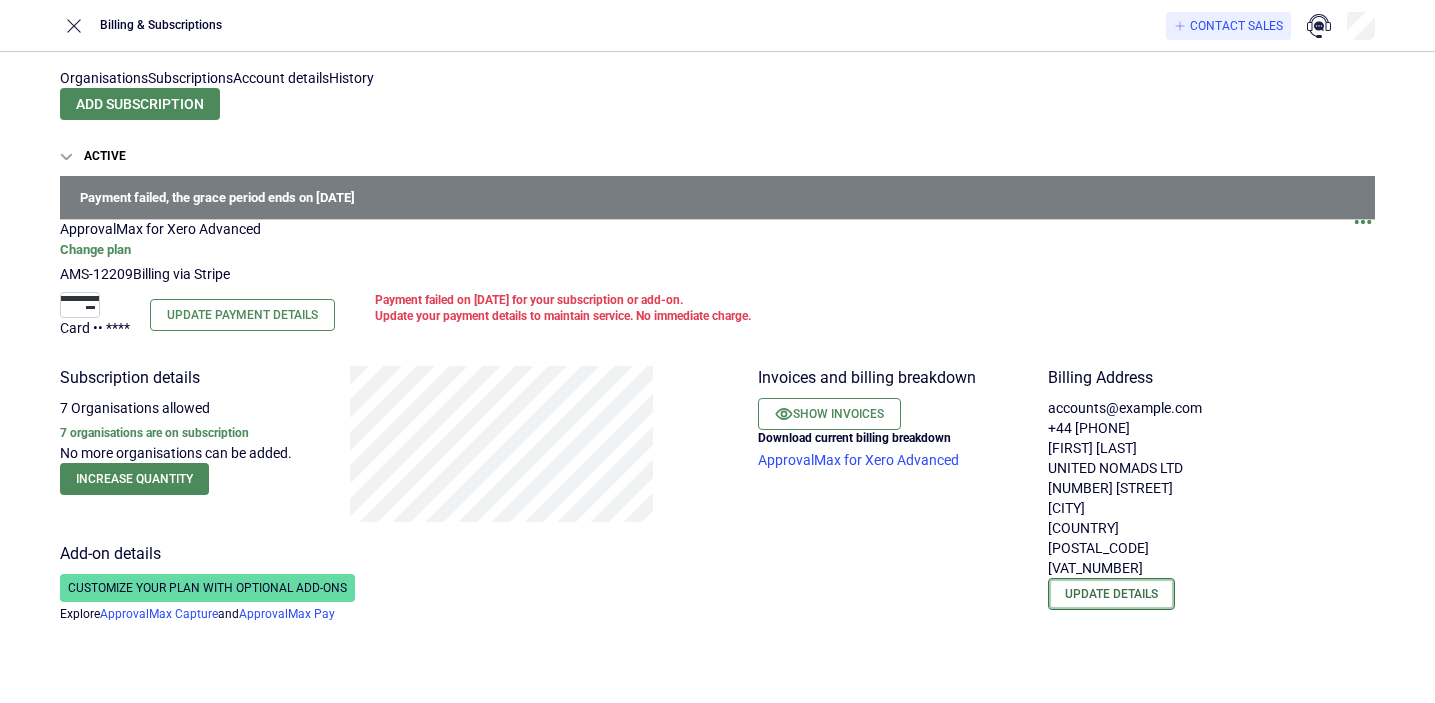 click on "Update details" at bounding box center (1111, 594) 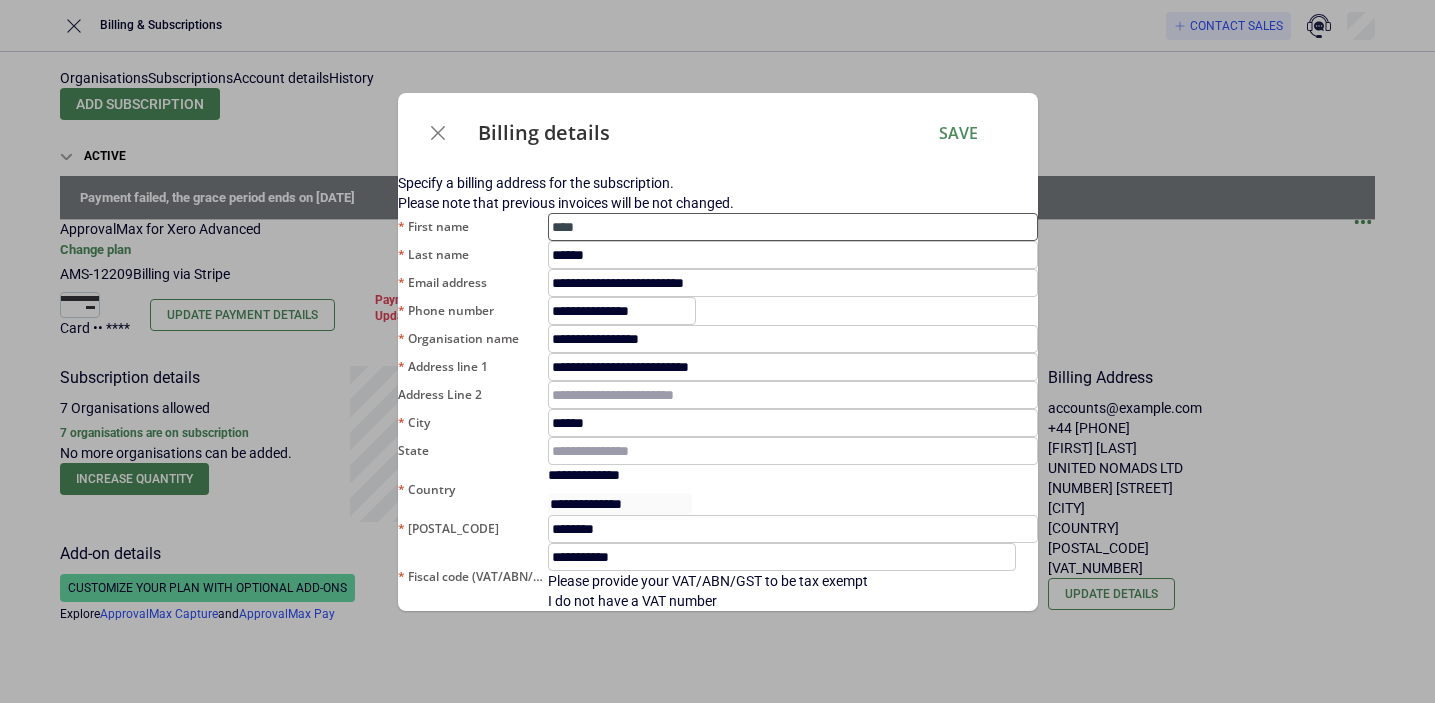 scroll, scrollTop: 0, scrollLeft: 0, axis: both 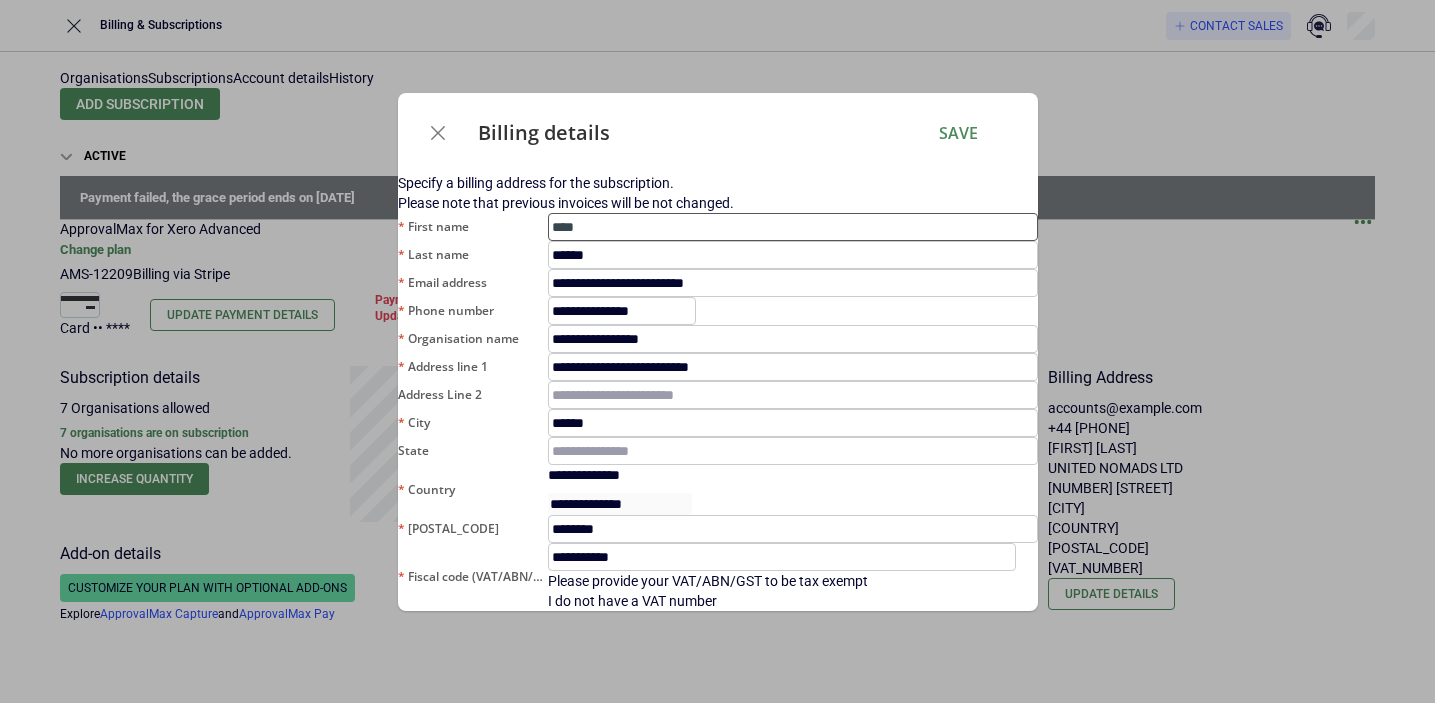 type on "****" 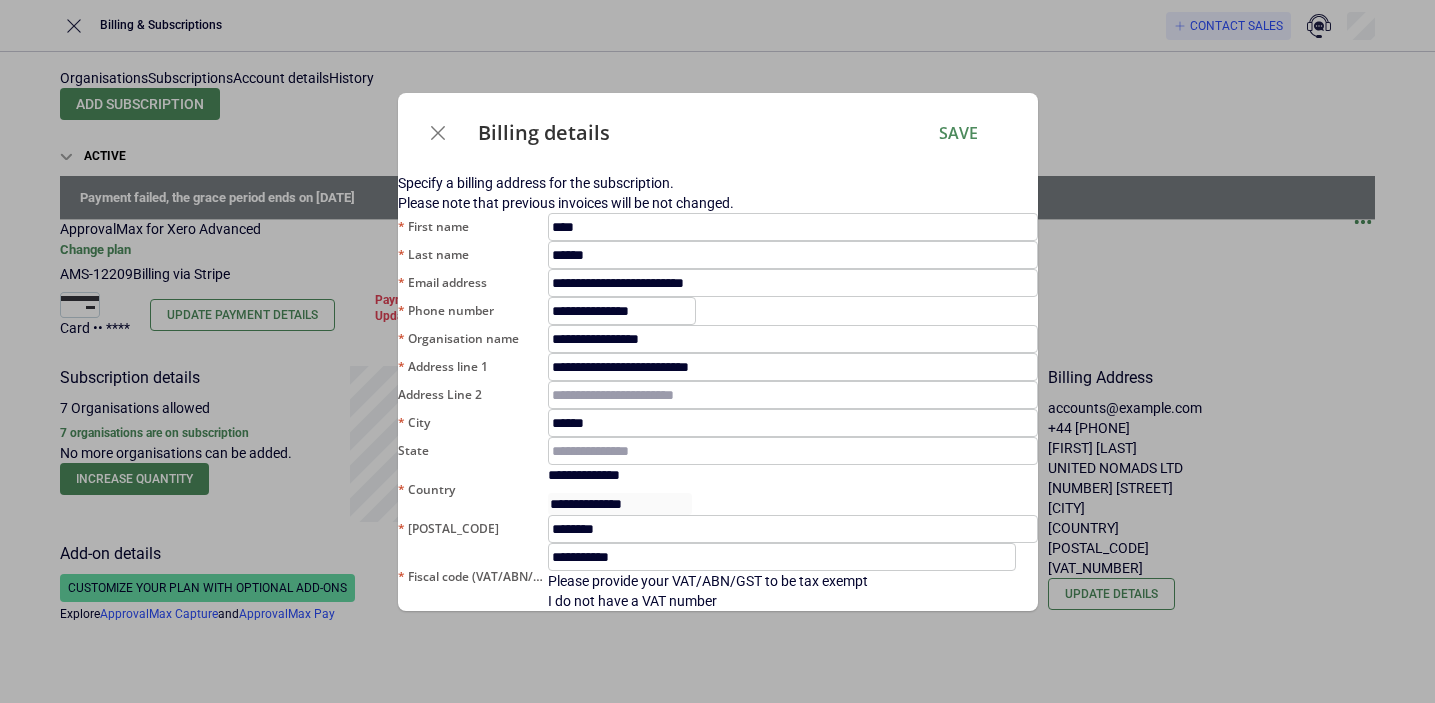 click on "Billing details Save" at bounding box center [718, 133] 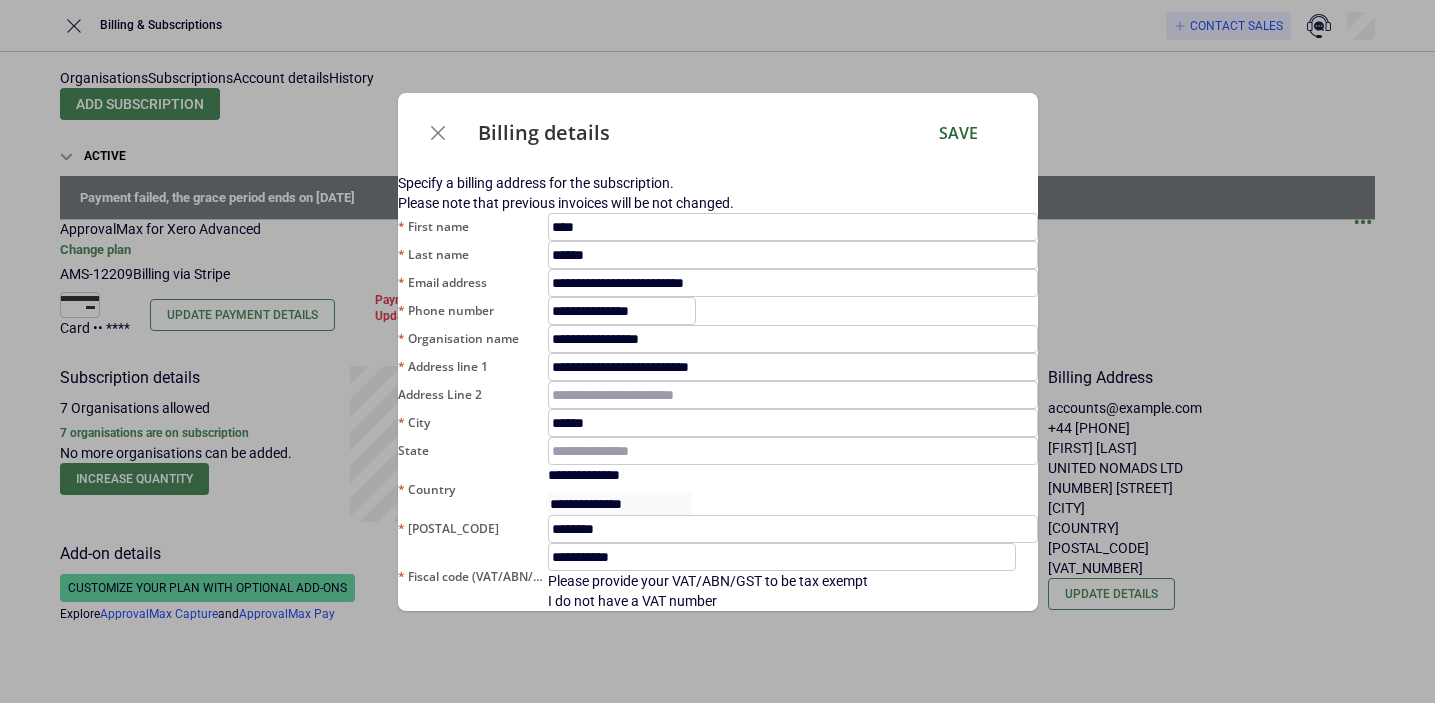 click on "Save" at bounding box center [958, 133] 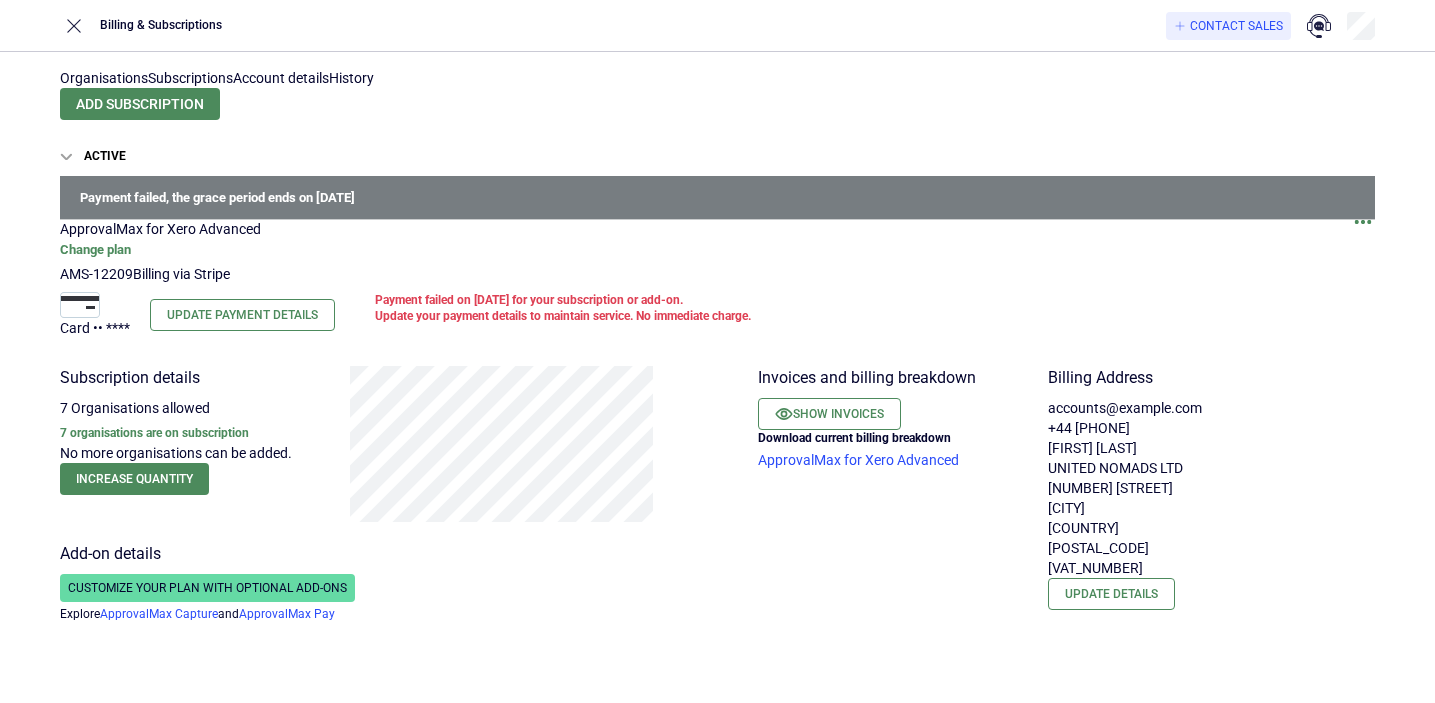 click on "Payment failed, the grace period ends on 15 [MONTH] [YEAR]" at bounding box center [727, 198] 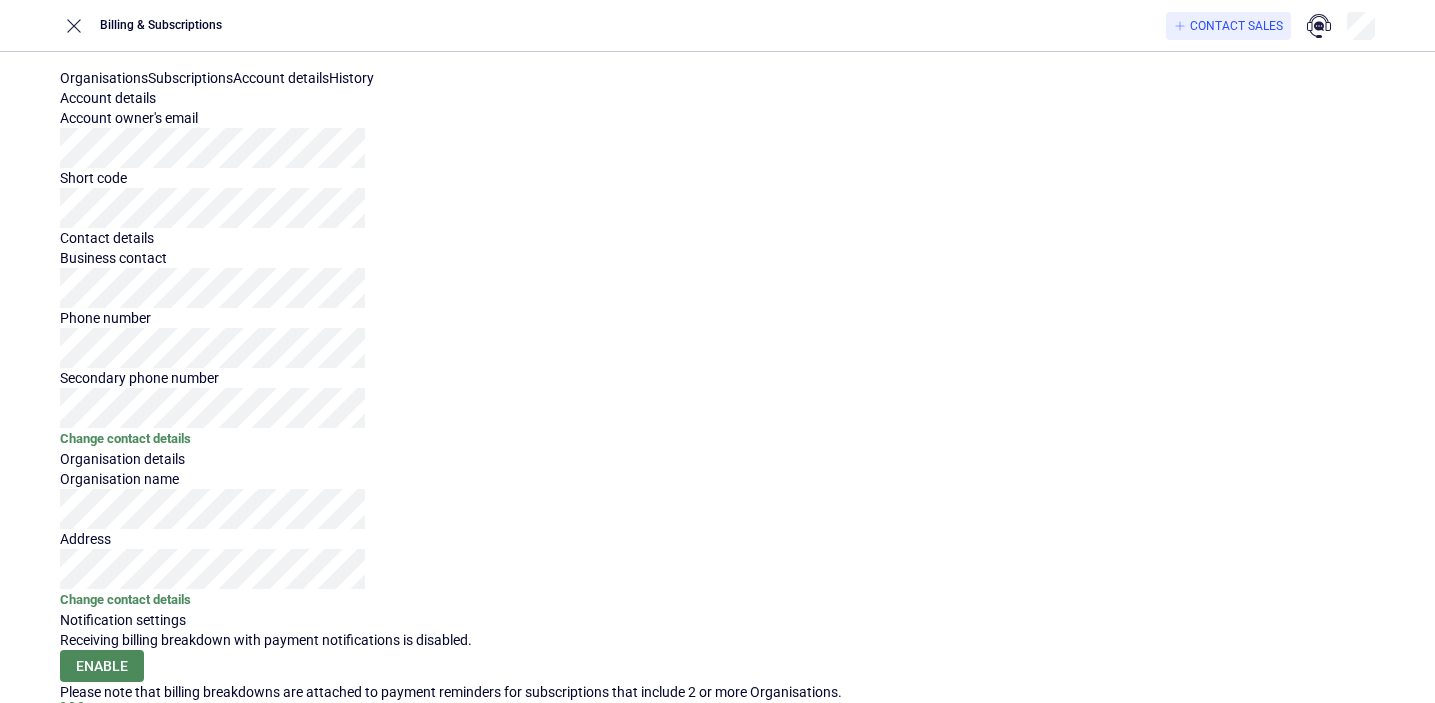 click on "History" at bounding box center (351, 78) 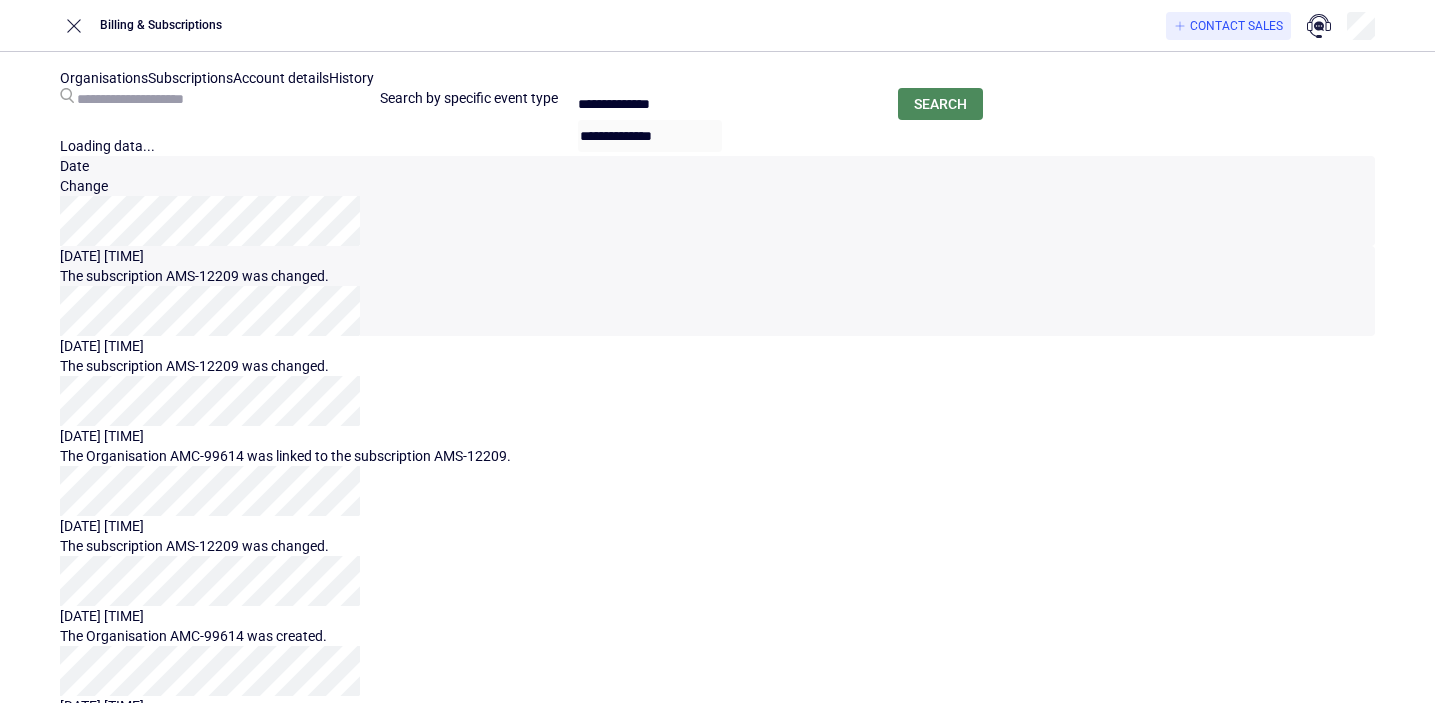 click on "The subscription AMS-12209 was changed." at bounding box center [717, 276] 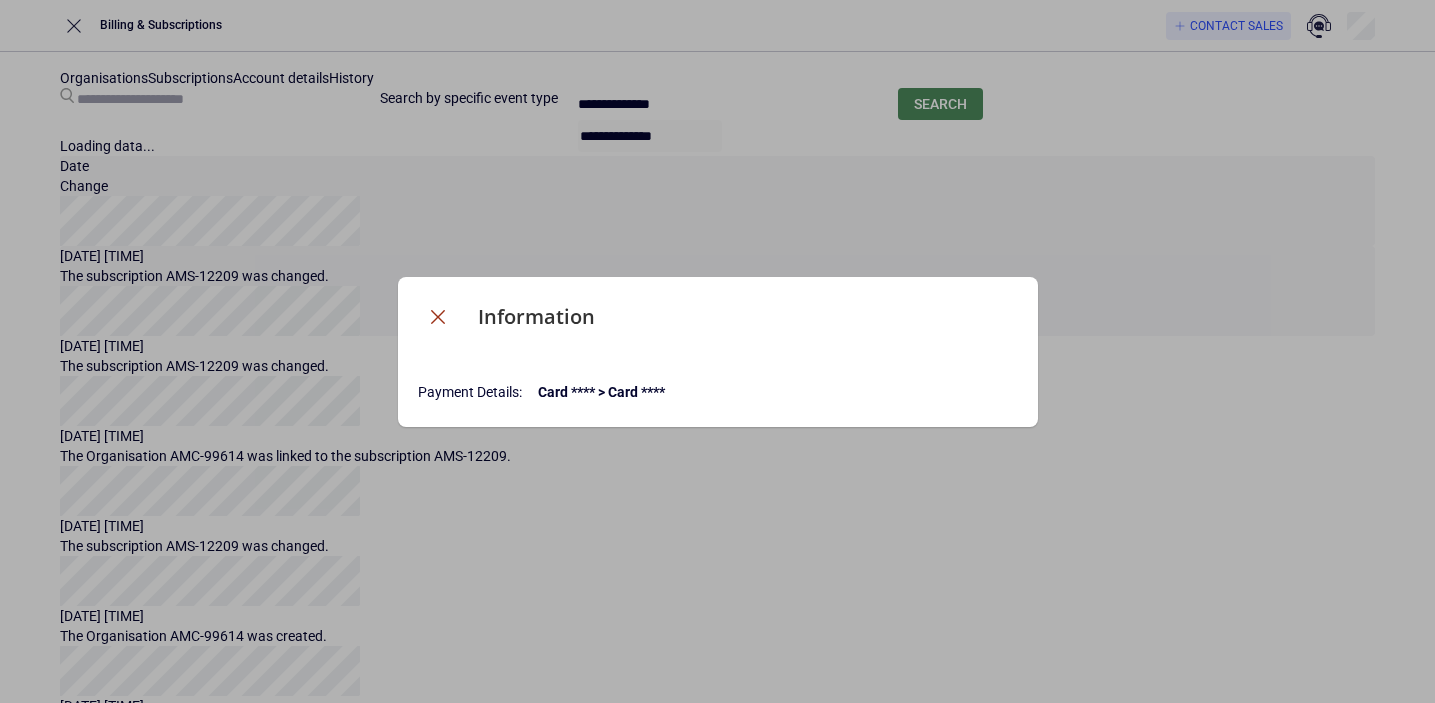 click at bounding box center (438, 317) 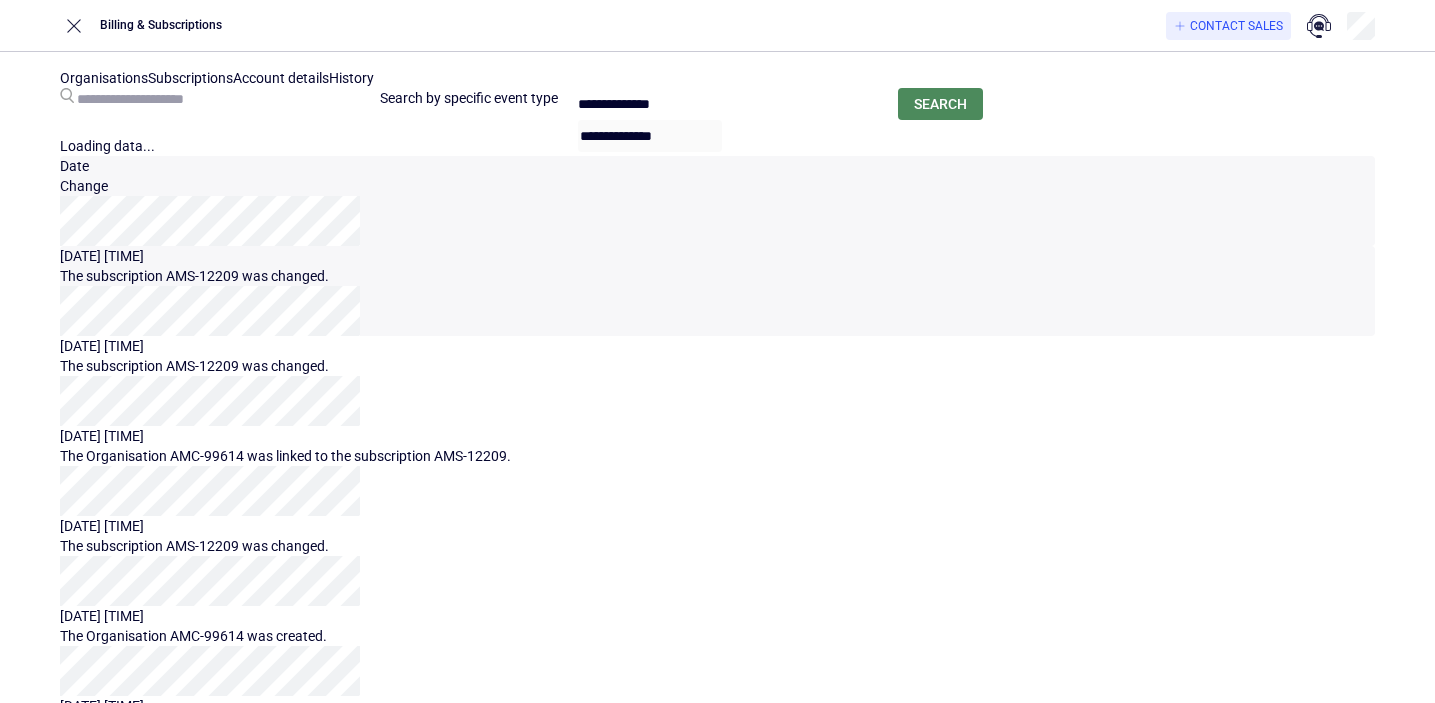 scroll, scrollTop: 0, scrollLeft: 0, axis: both 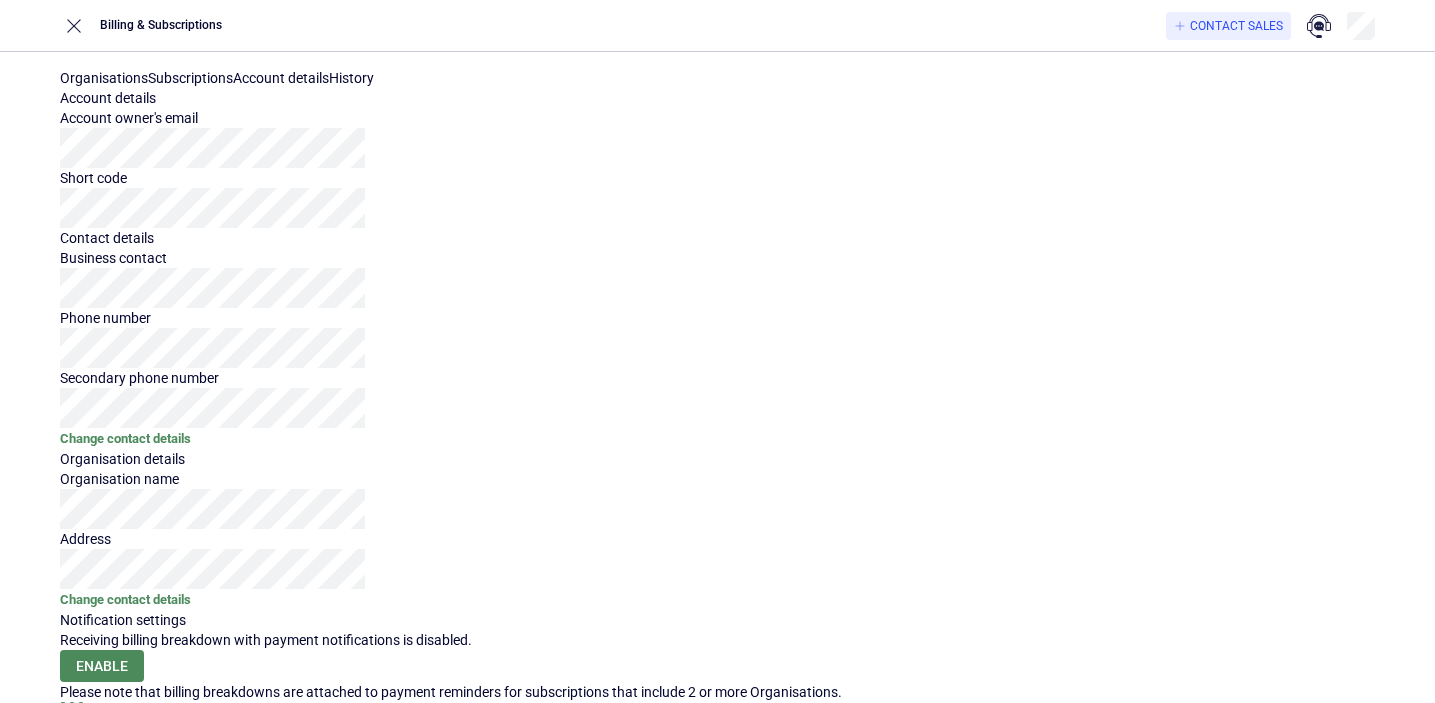 click on "Organisations" at bounding box center (104, 78) 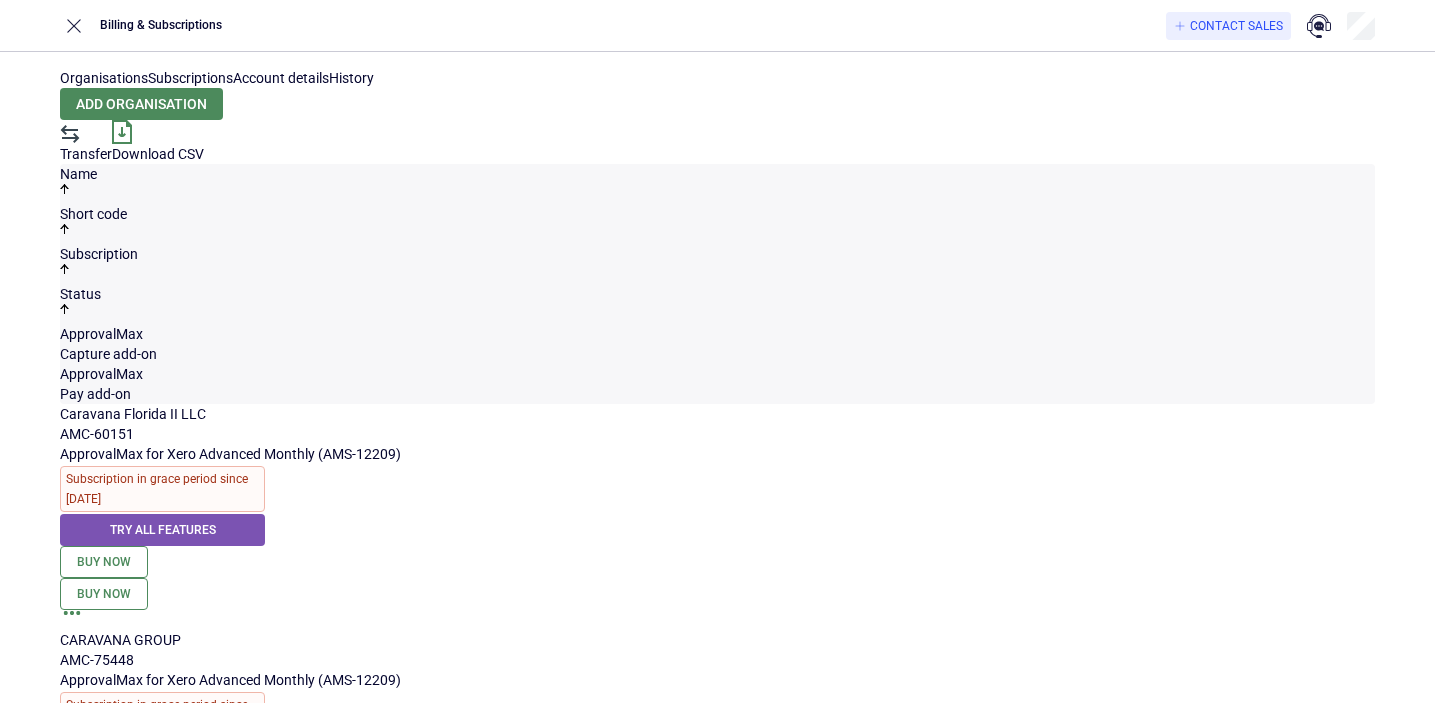 scroll, scrollTop: 0, scrollLeft: 0, axis: both 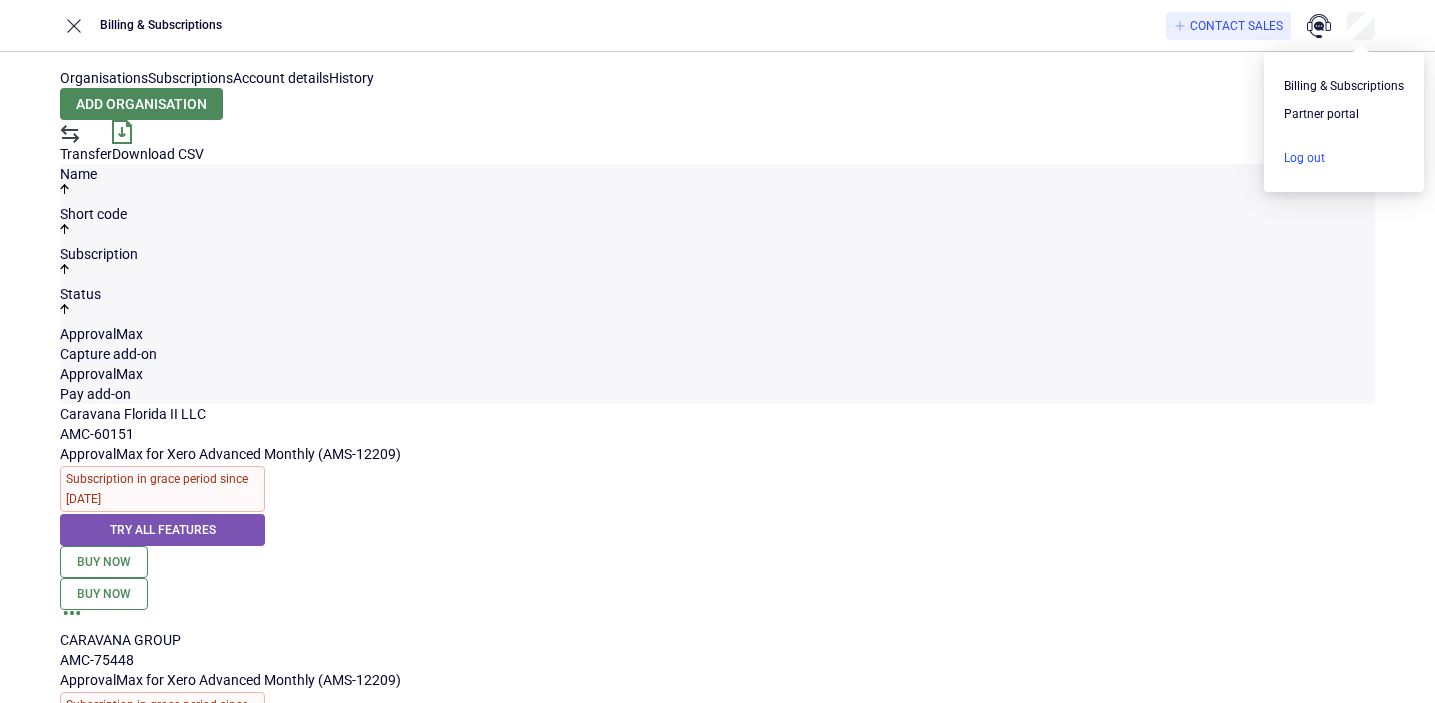 click at bounding box center (1344, 158) 